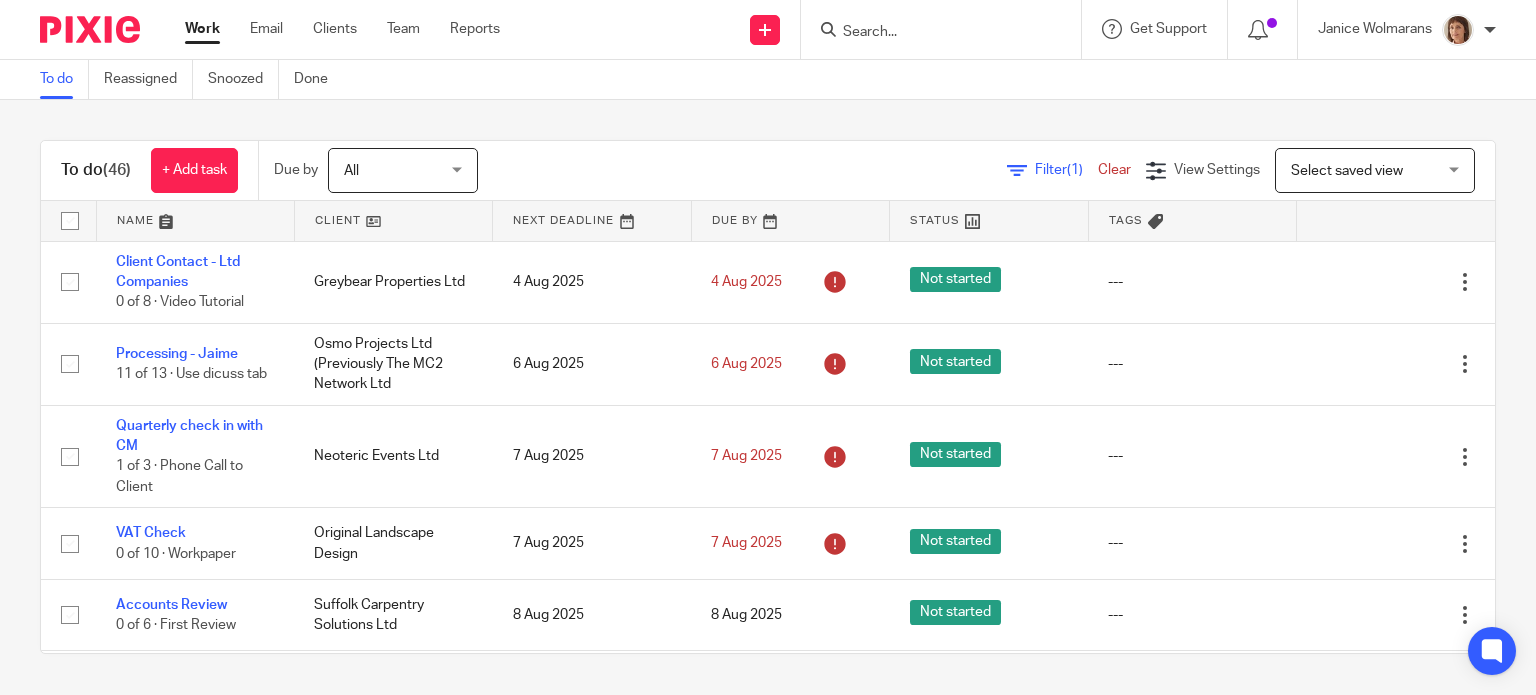 scroll, scrollTop: 0, scrollLeft: 0, axis: both 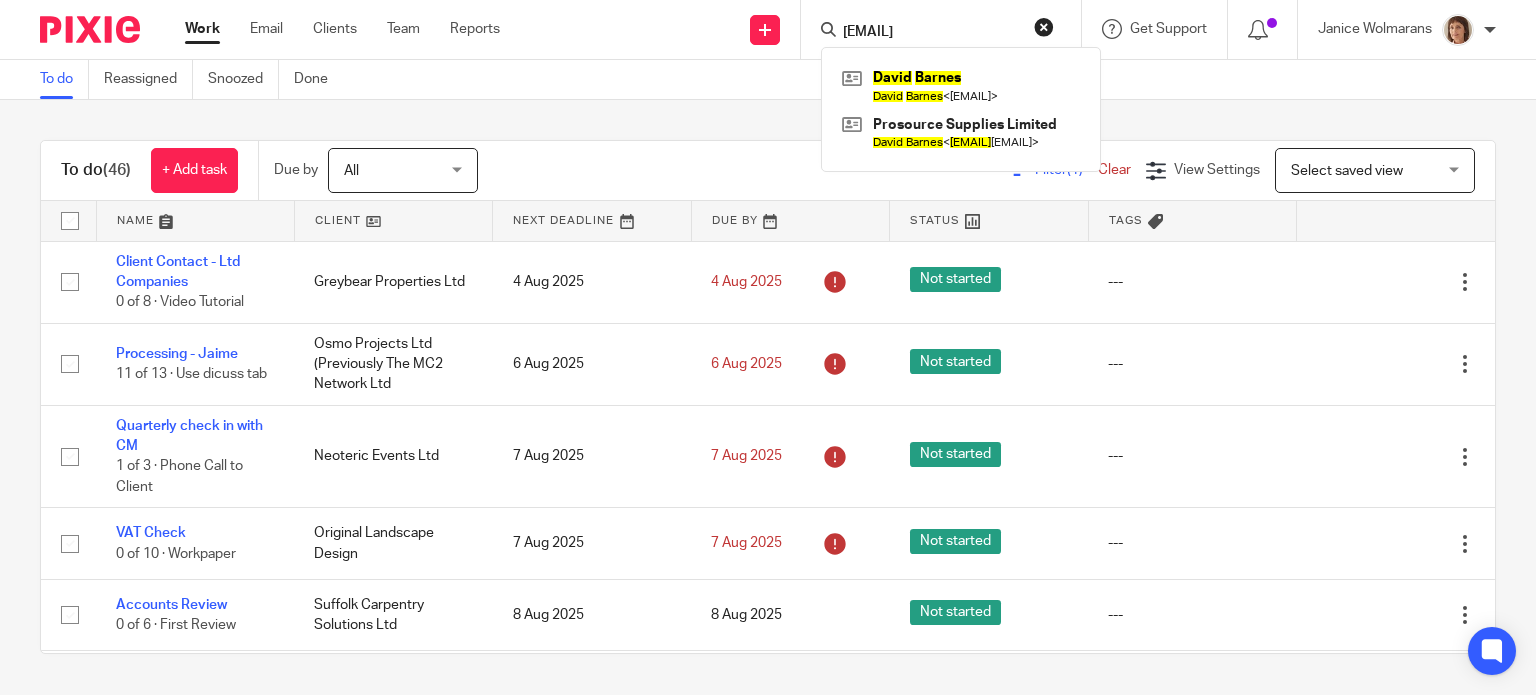 type on "david barnes" 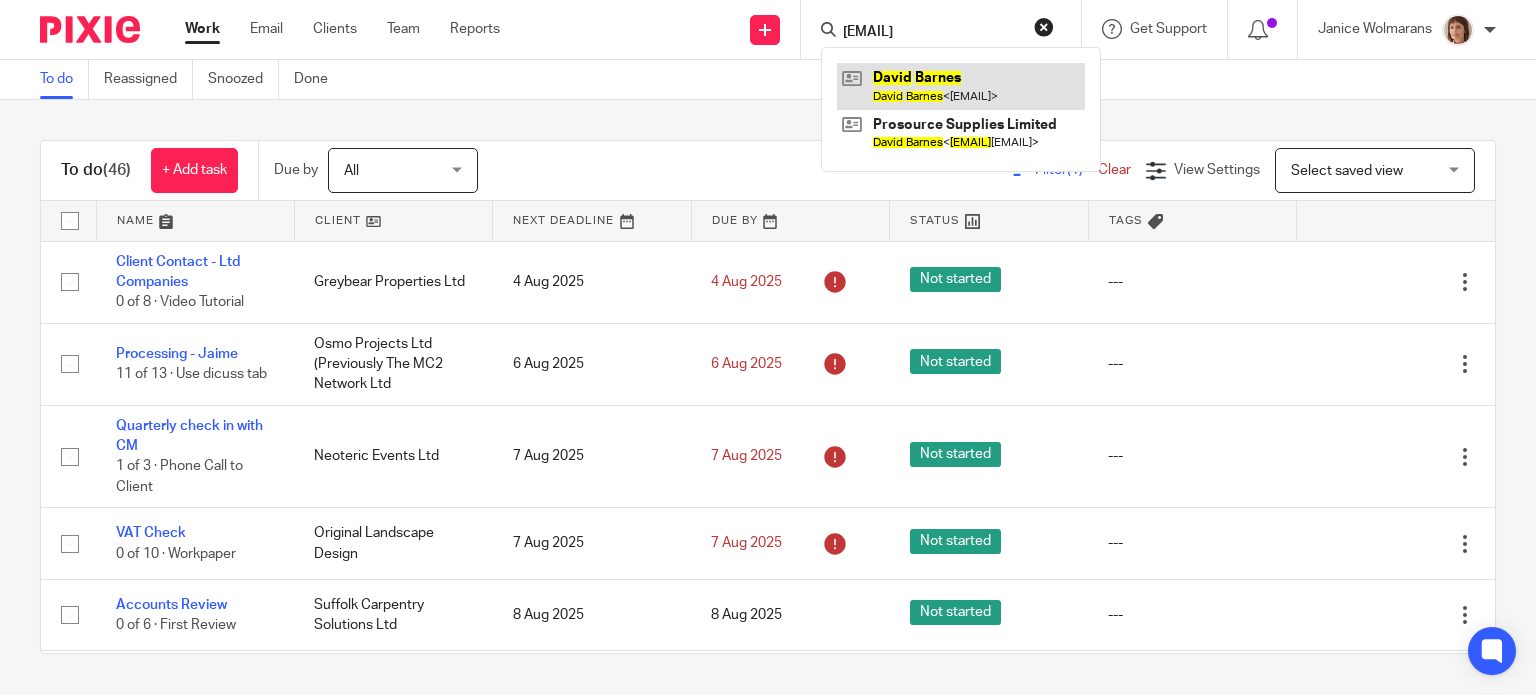 click at bounding box center (961, 86) 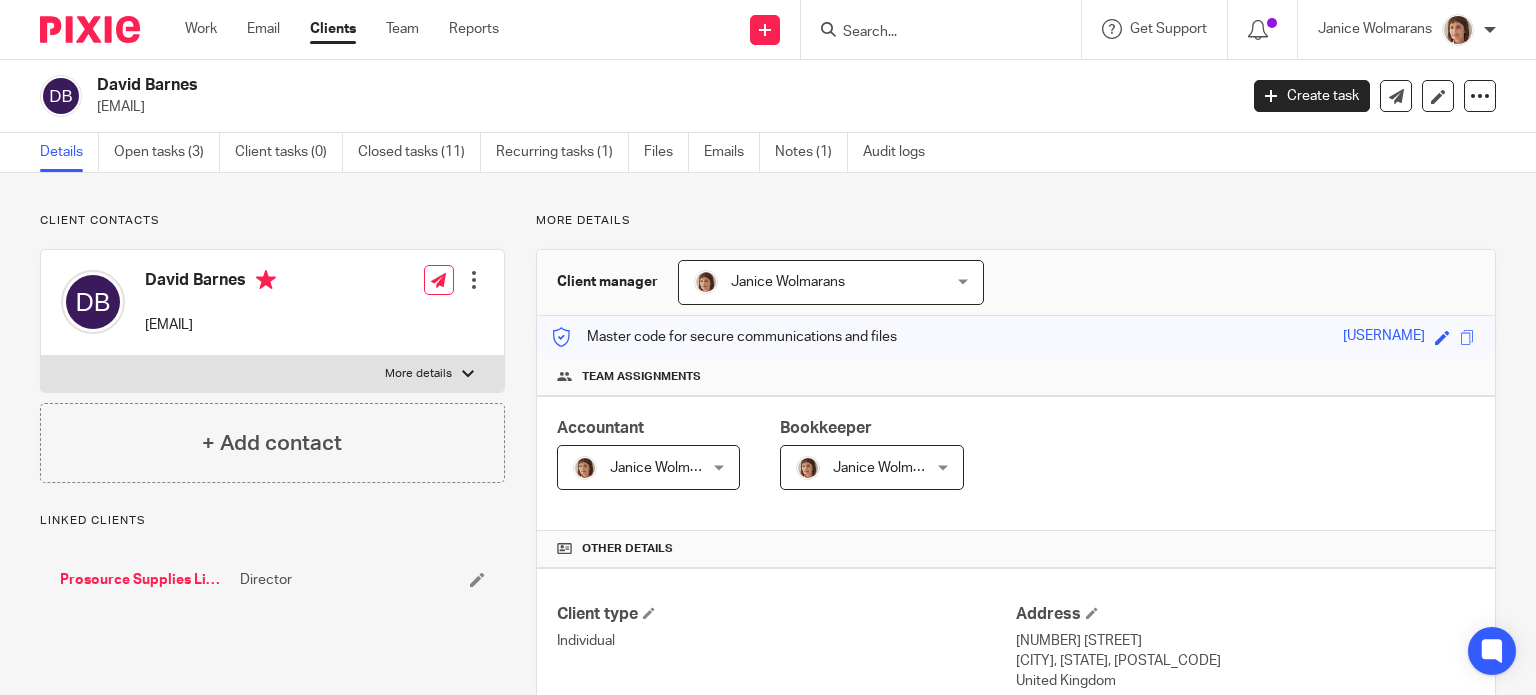 scroll, scrollTop: 0, scrollLeft: 0, axis: both 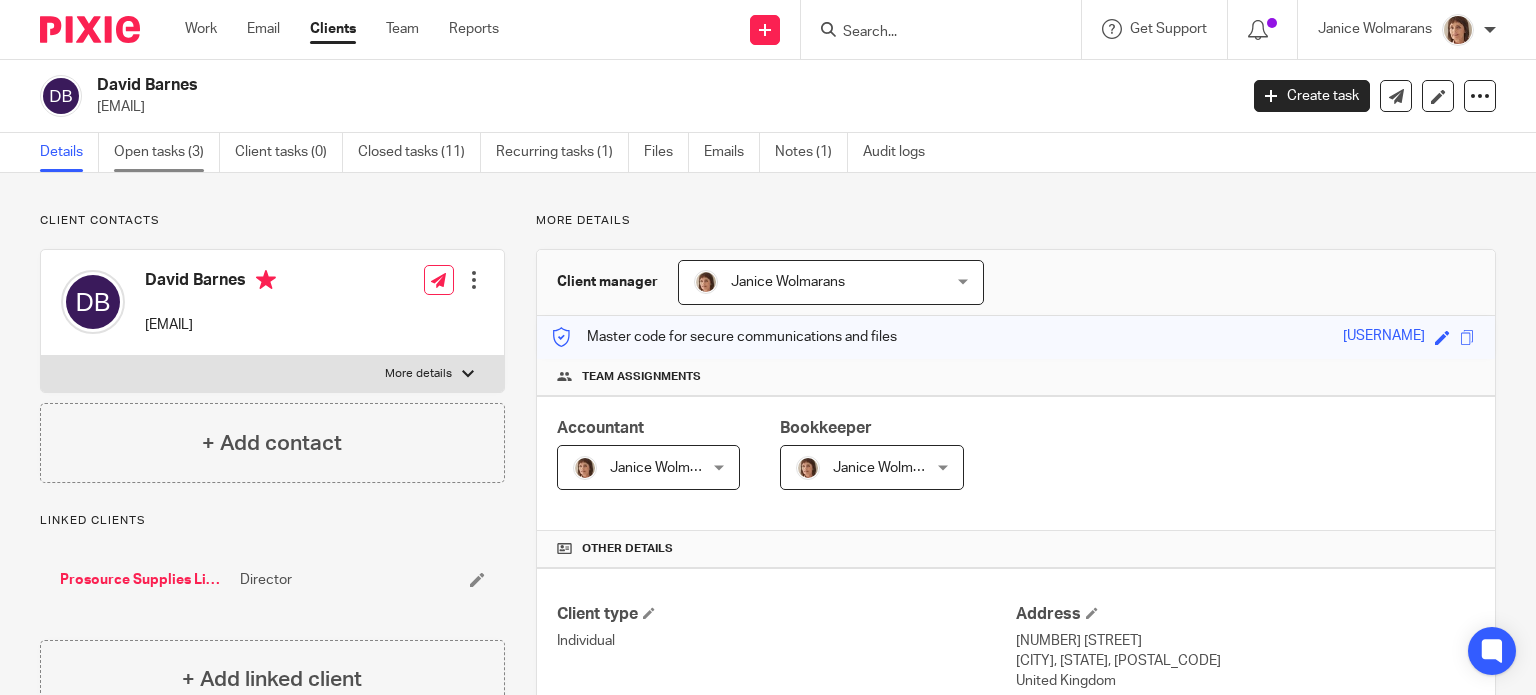 click on "Open tasks (3)" at bounding box center (167, 152) 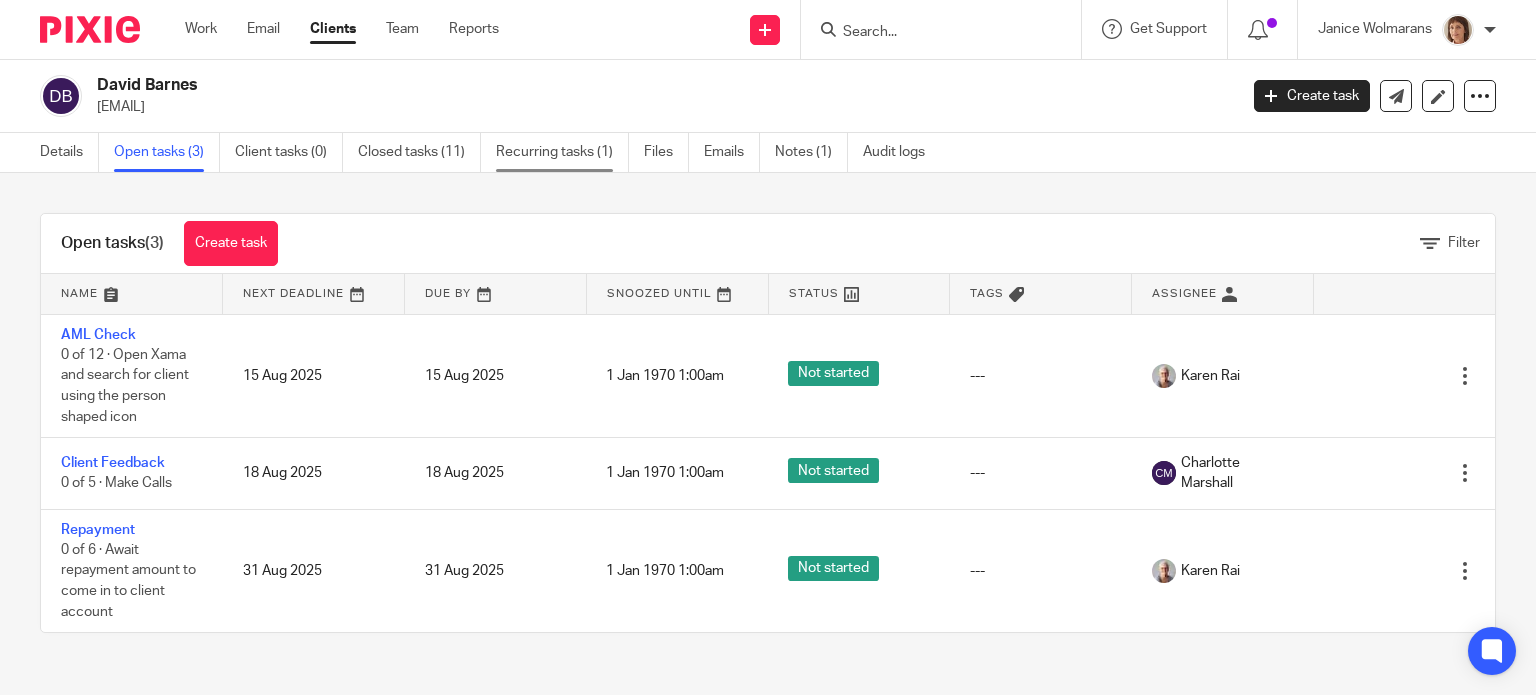 scroll, scrollTop: 0, scrollLeft: 0, axis: both 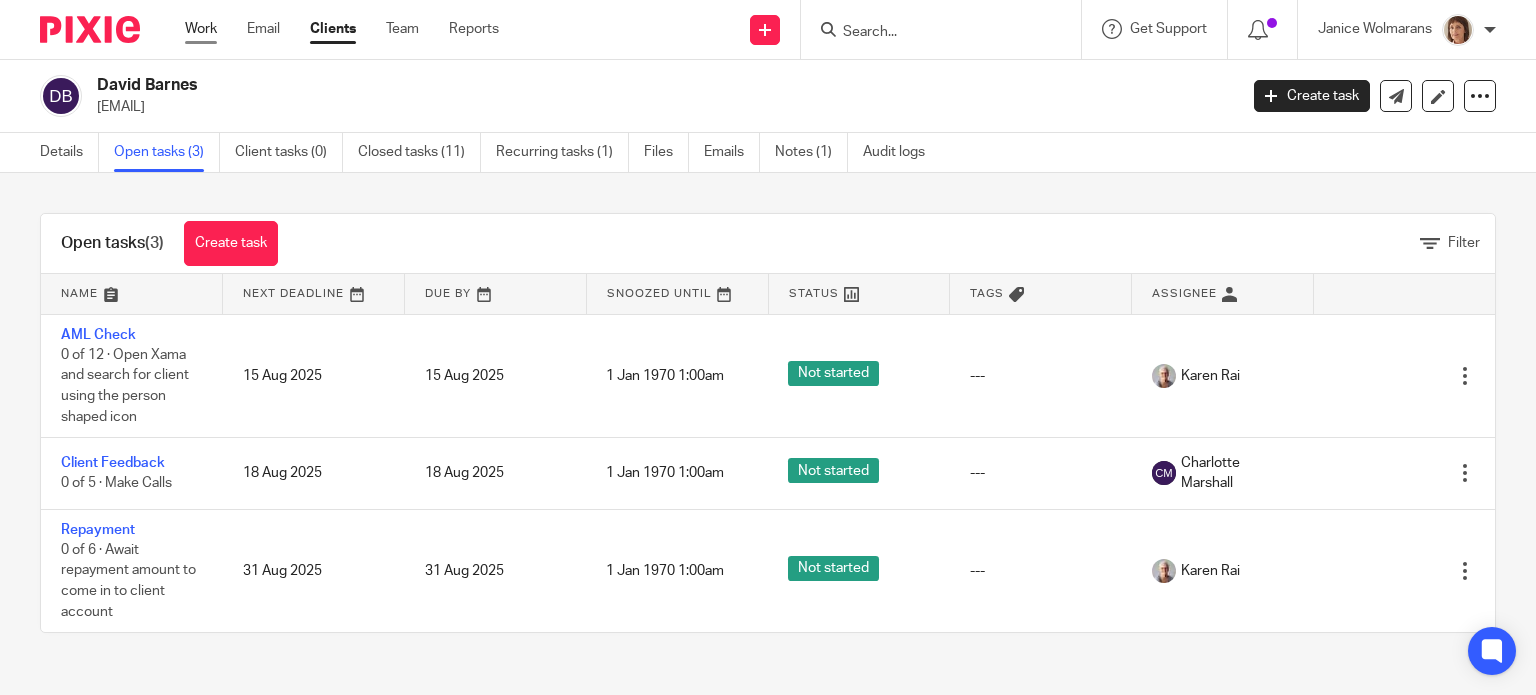 click on "Work" at bounding box center (201, 29) 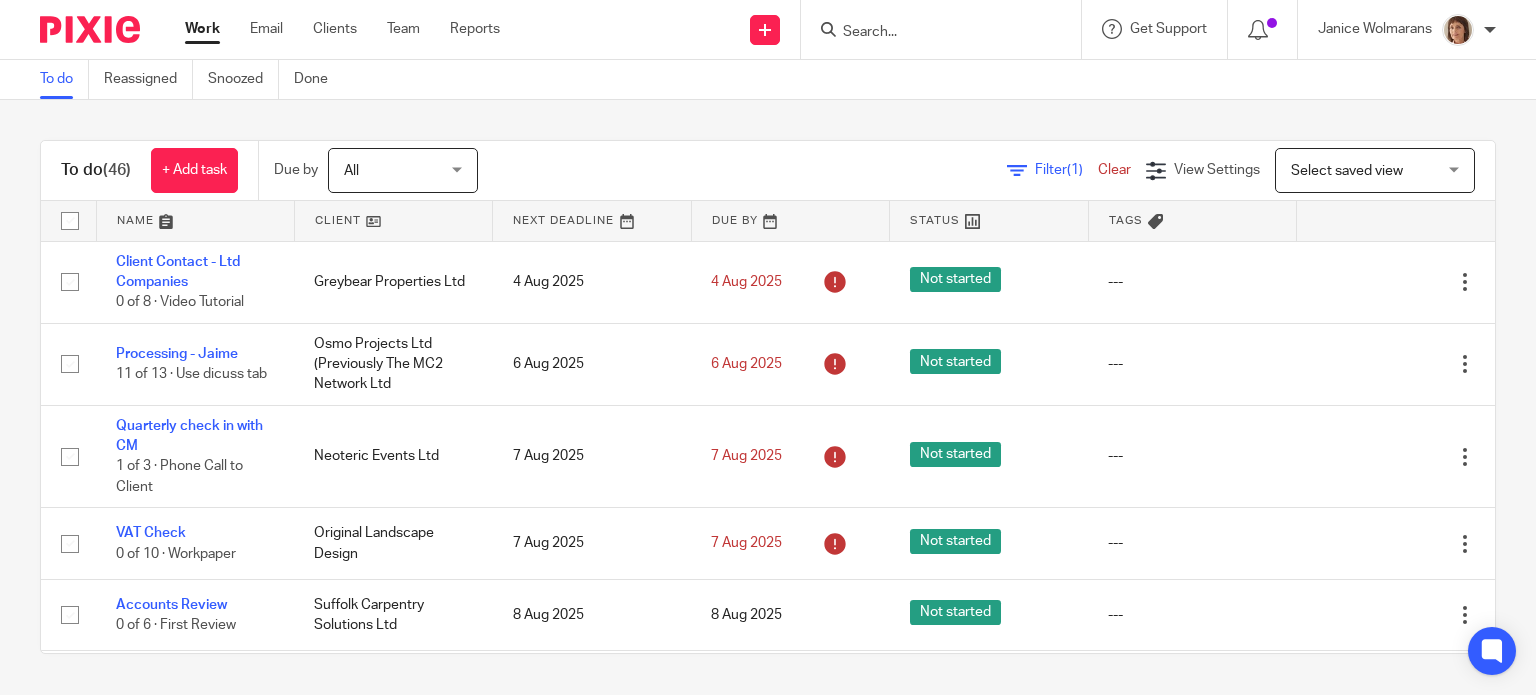 scroll, scrollTop: 0, scrollLeft: 0, axis: both 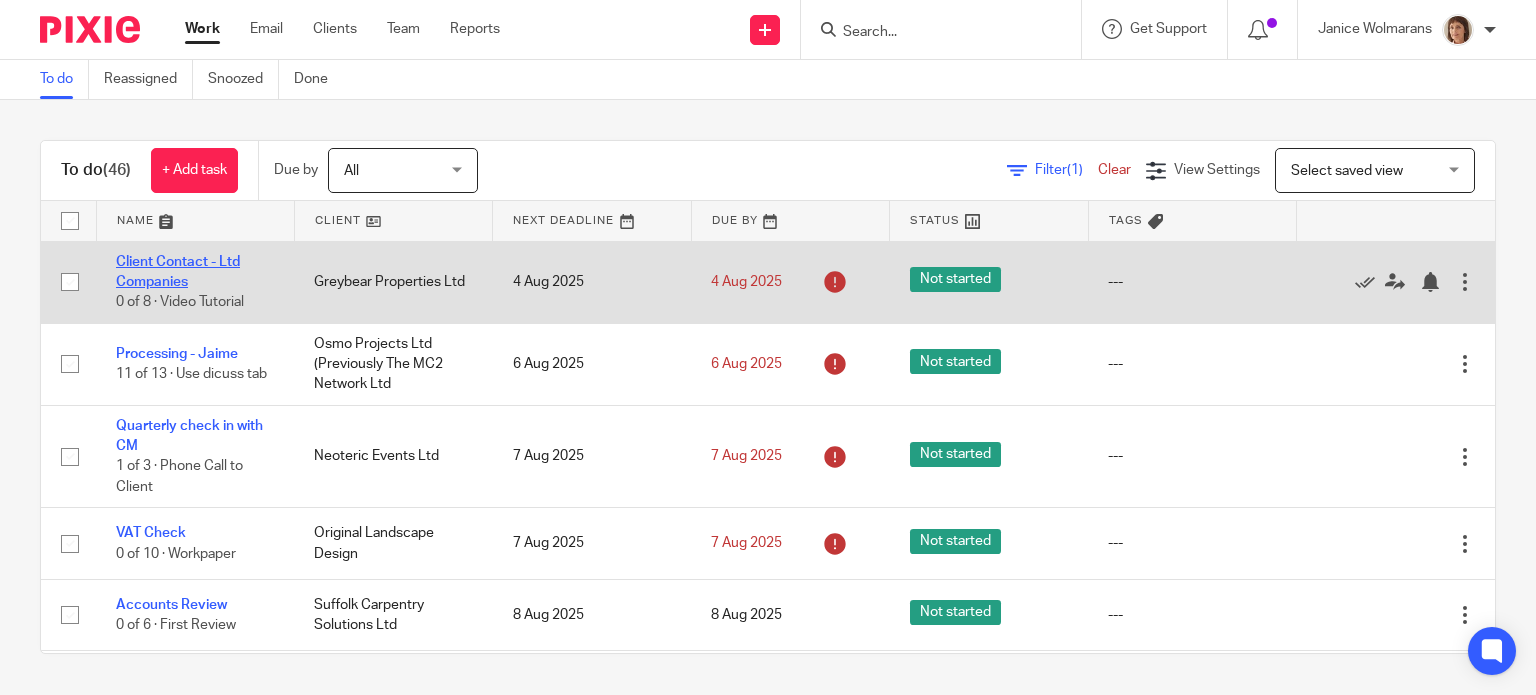 click on "Client Contact - Ltd Companies" at bounding box center (178, 272) 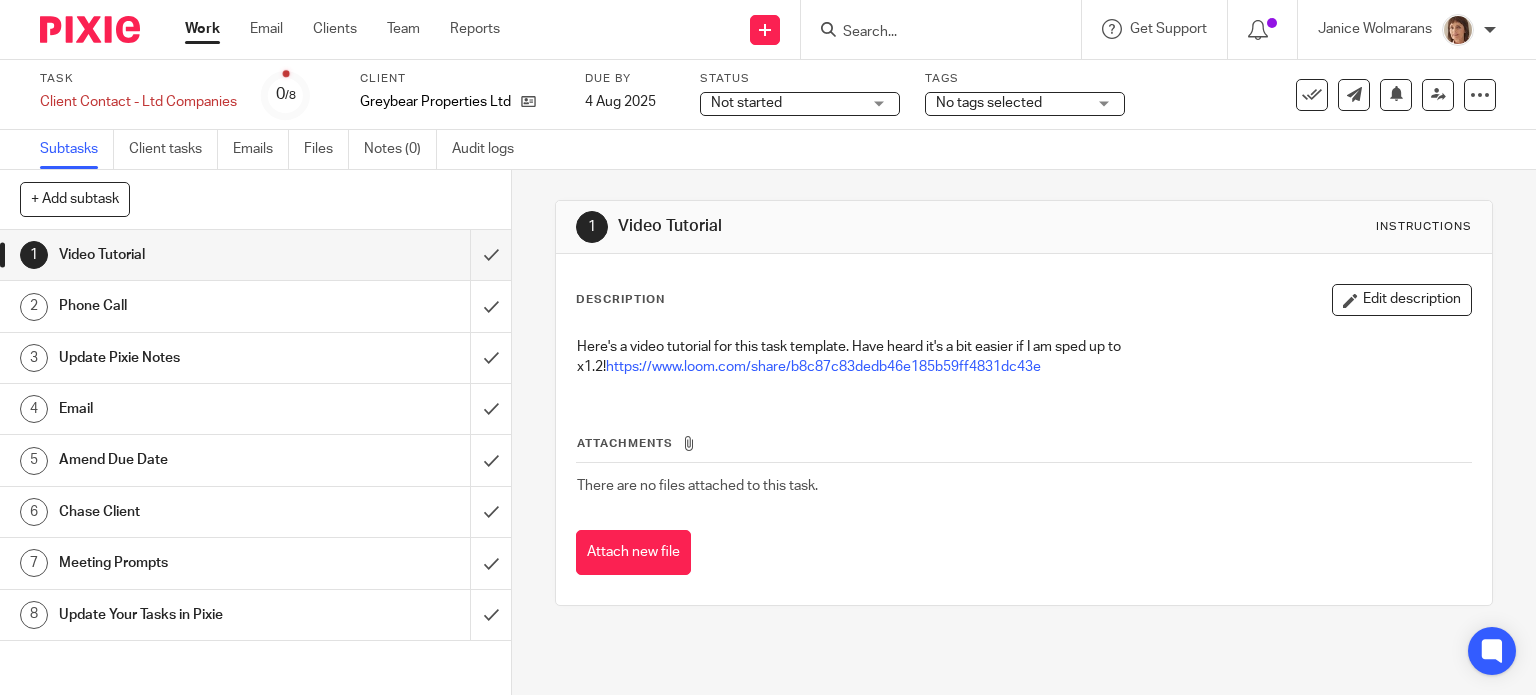 scroll, scrollTop: 0, scrollLeft: 0, axis: both 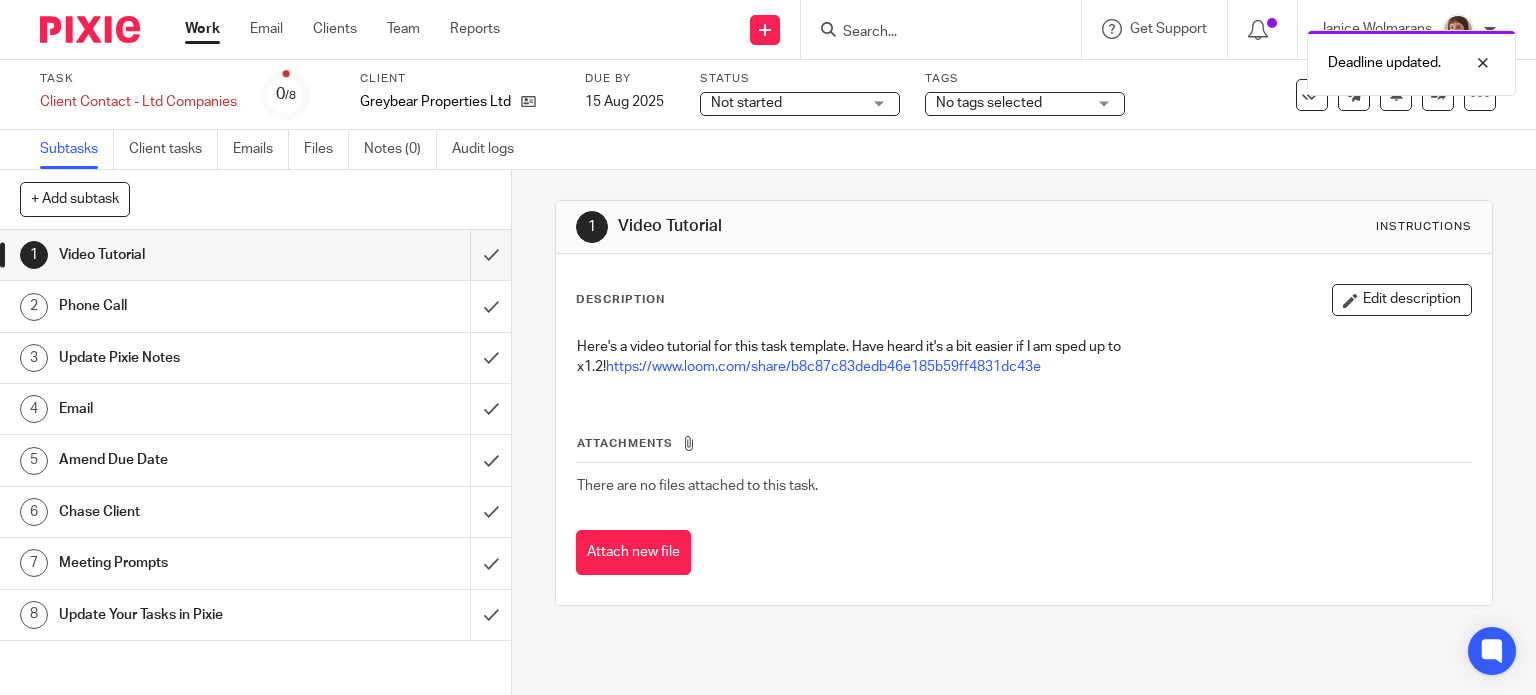 click on "Work" at bounding box center [202, 29] 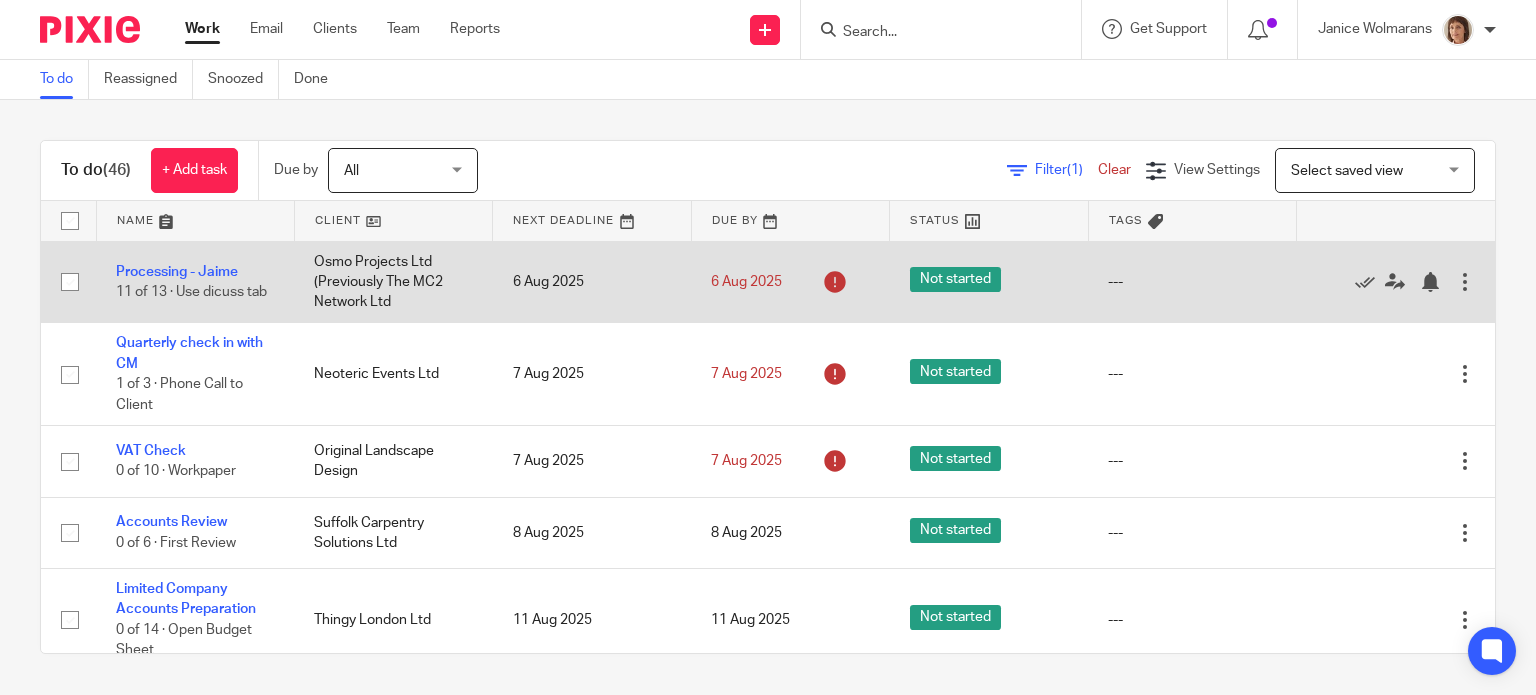 scroll, scrollTop: 0, scrollLeft: 0, axis: both 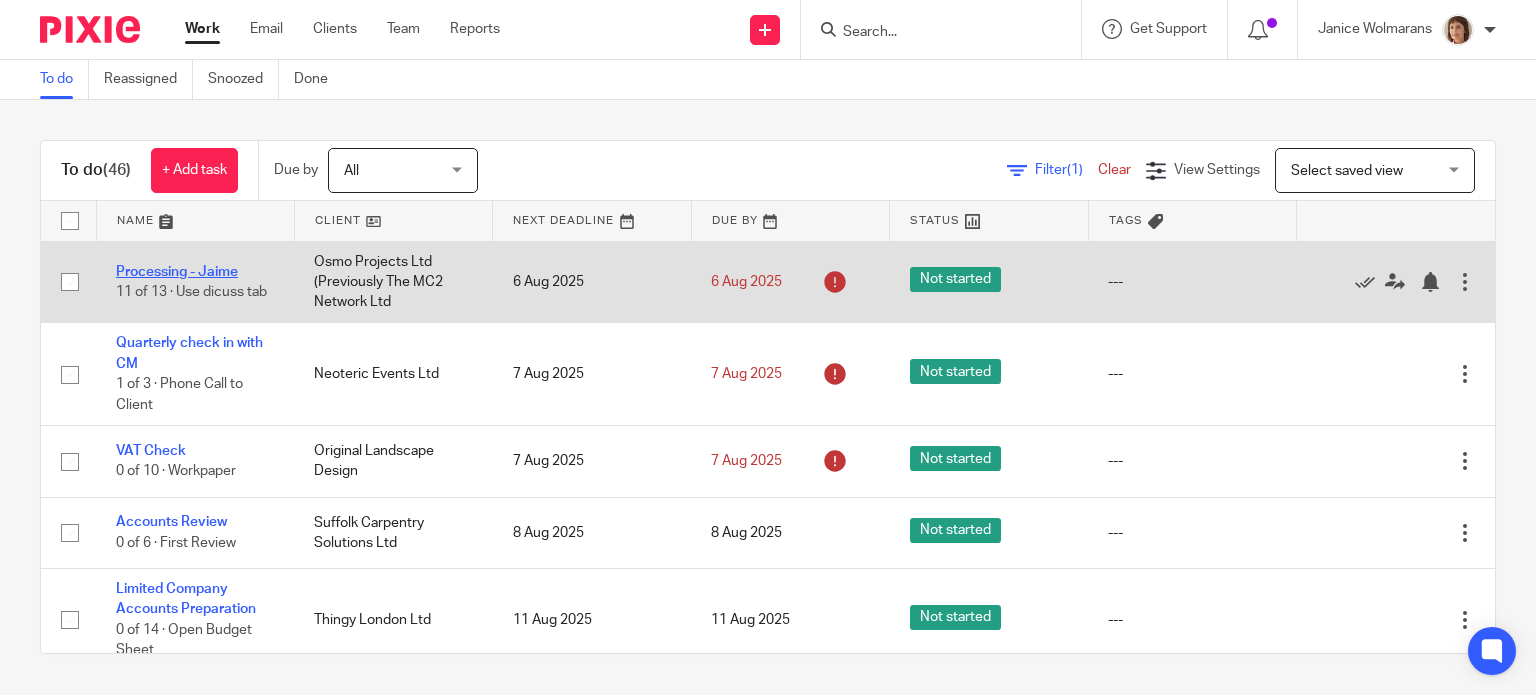 click on "Processing - Jaime" 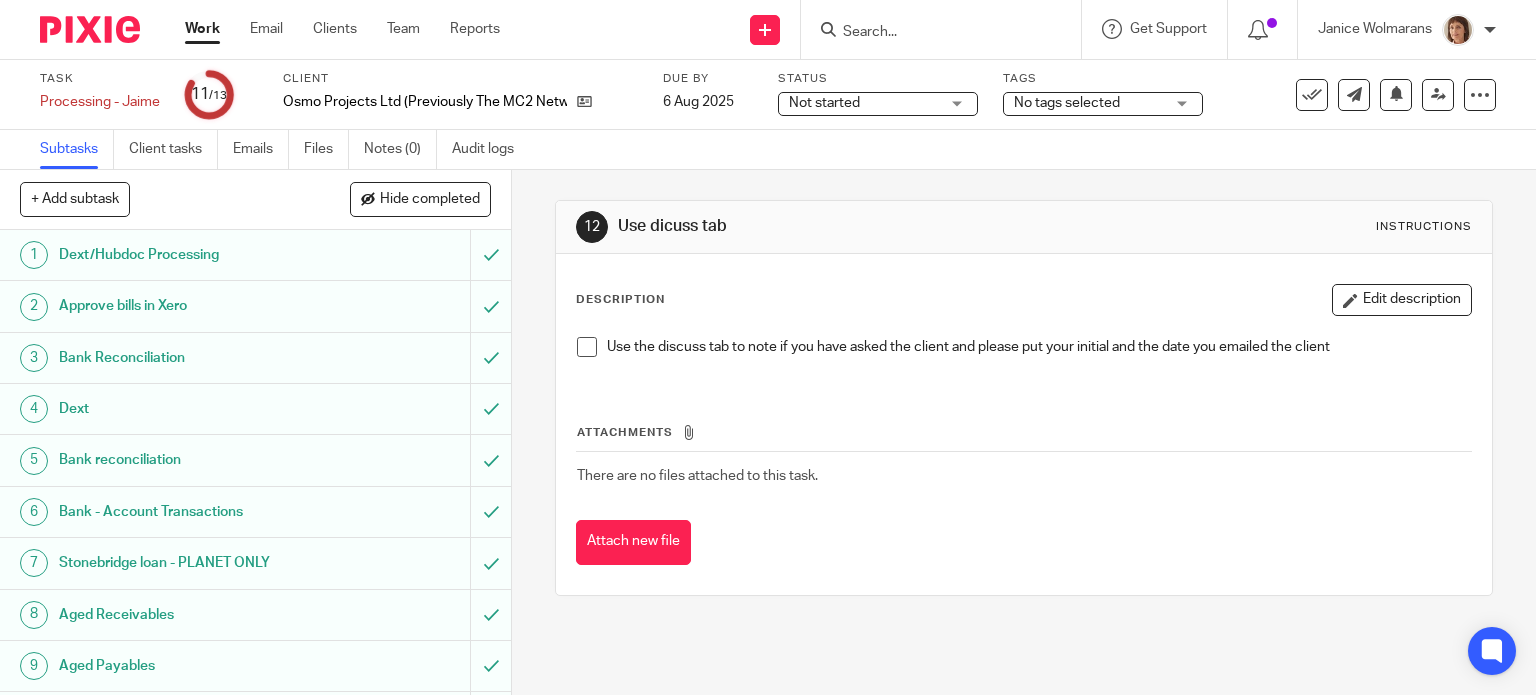 scroll, scrollTop: 0, scrollLeft: 0, axis: both 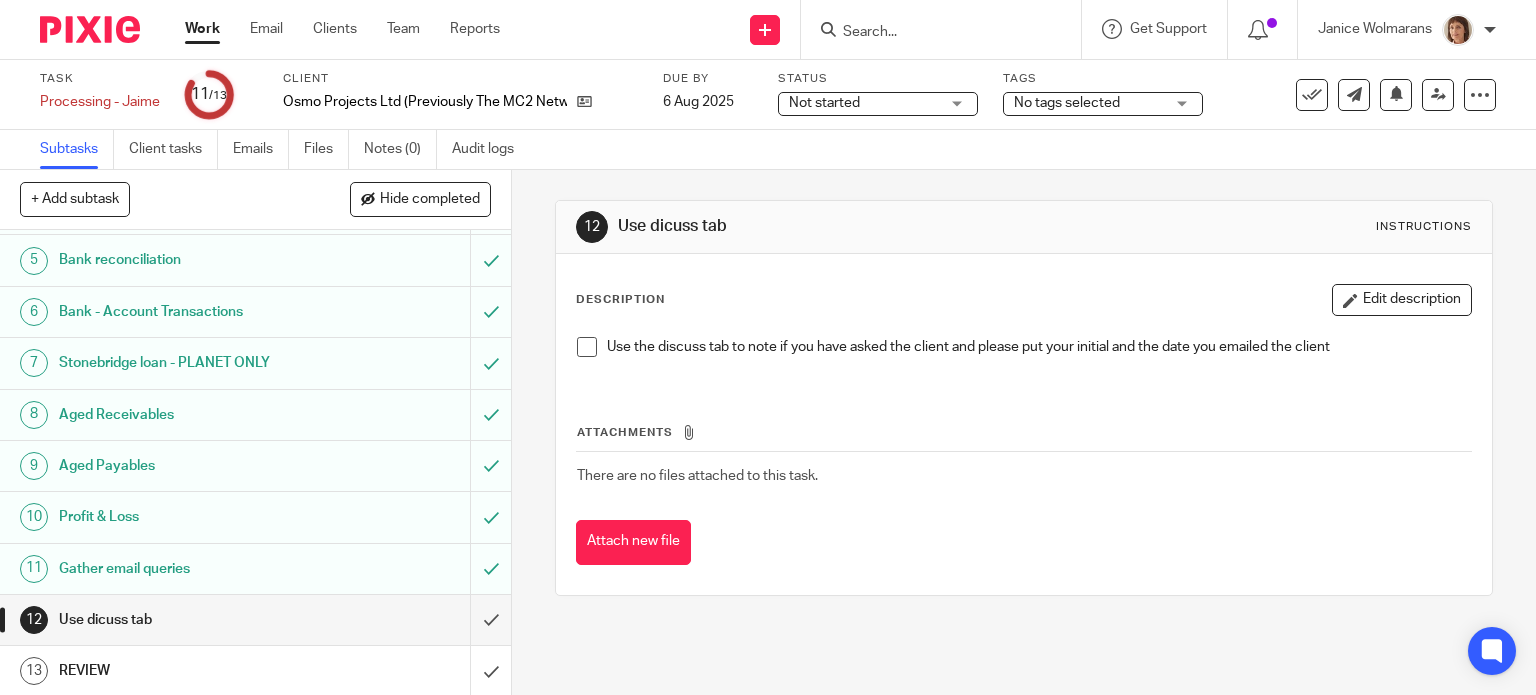 click at bounding box center [587, 347] 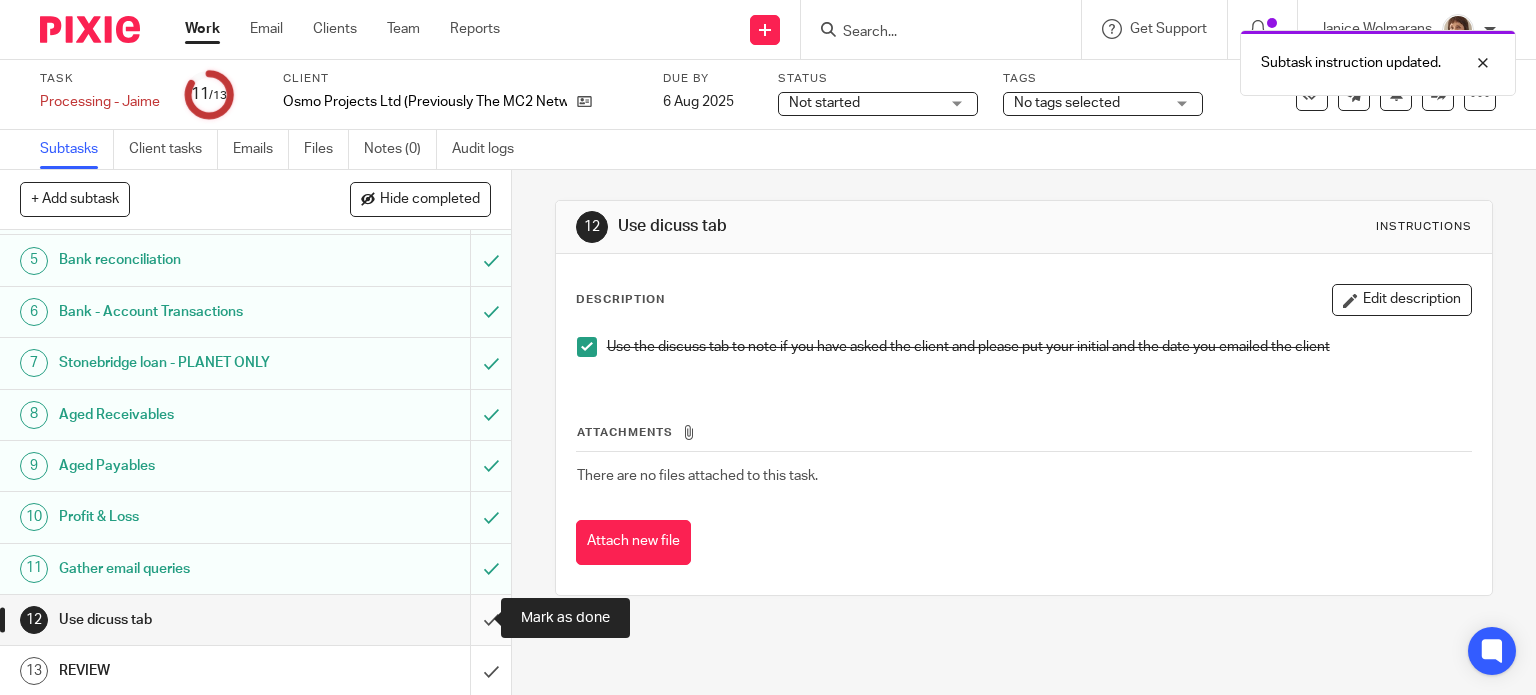 click at bounding box center (255, 620) 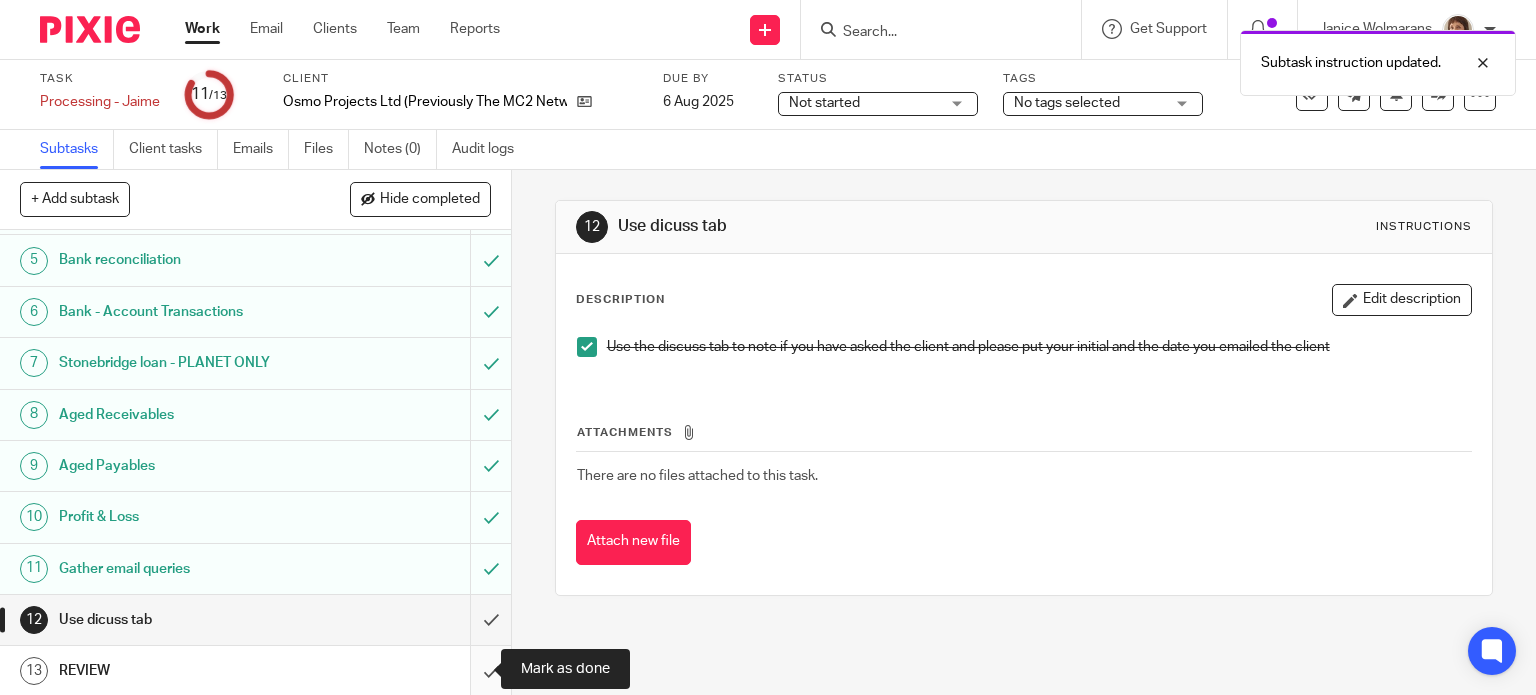 drag, startPoint x: 462, startPoint y: 666, endPoint x: 483, endPoint y: 663, distance: 21.213203 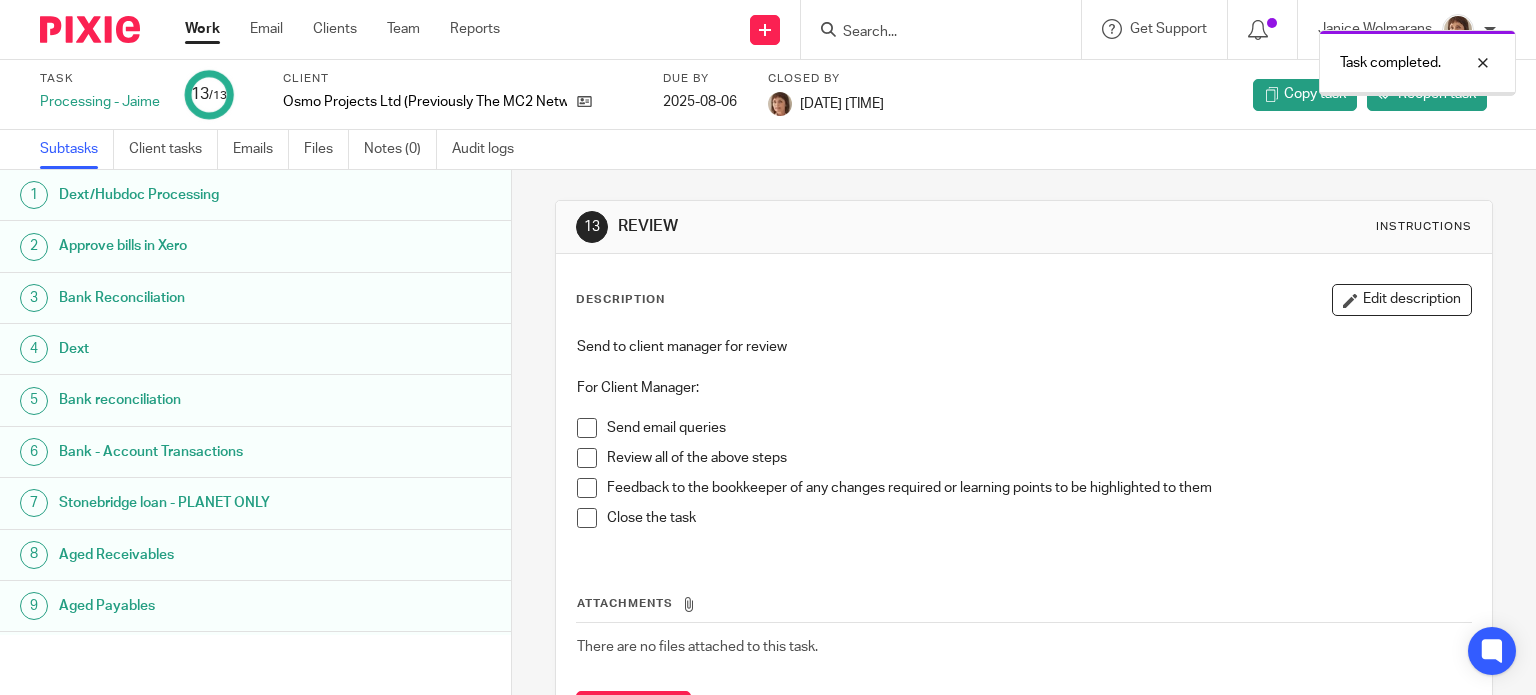 scroll, scrollTop: 0, scrollLeft: 0, axis: both 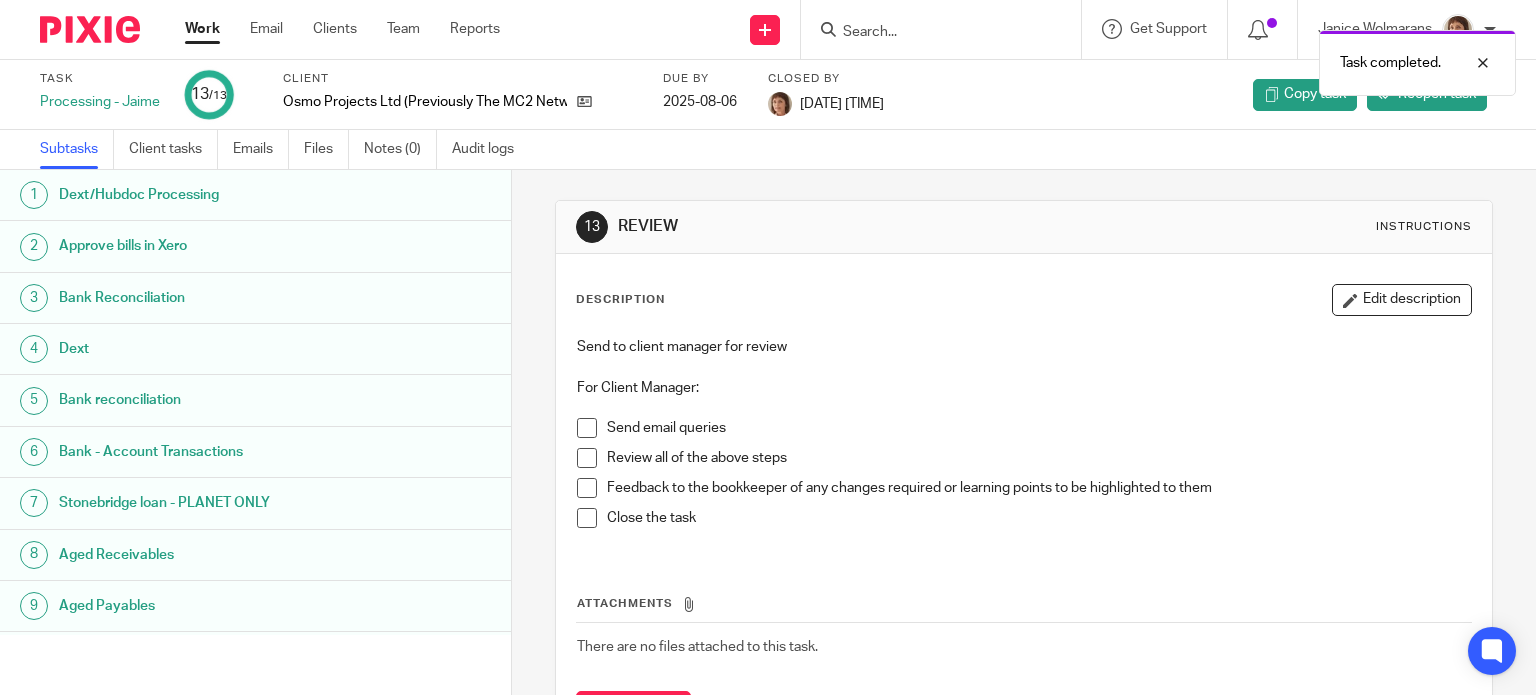 click on "Work" at bounding box center [202, 29] 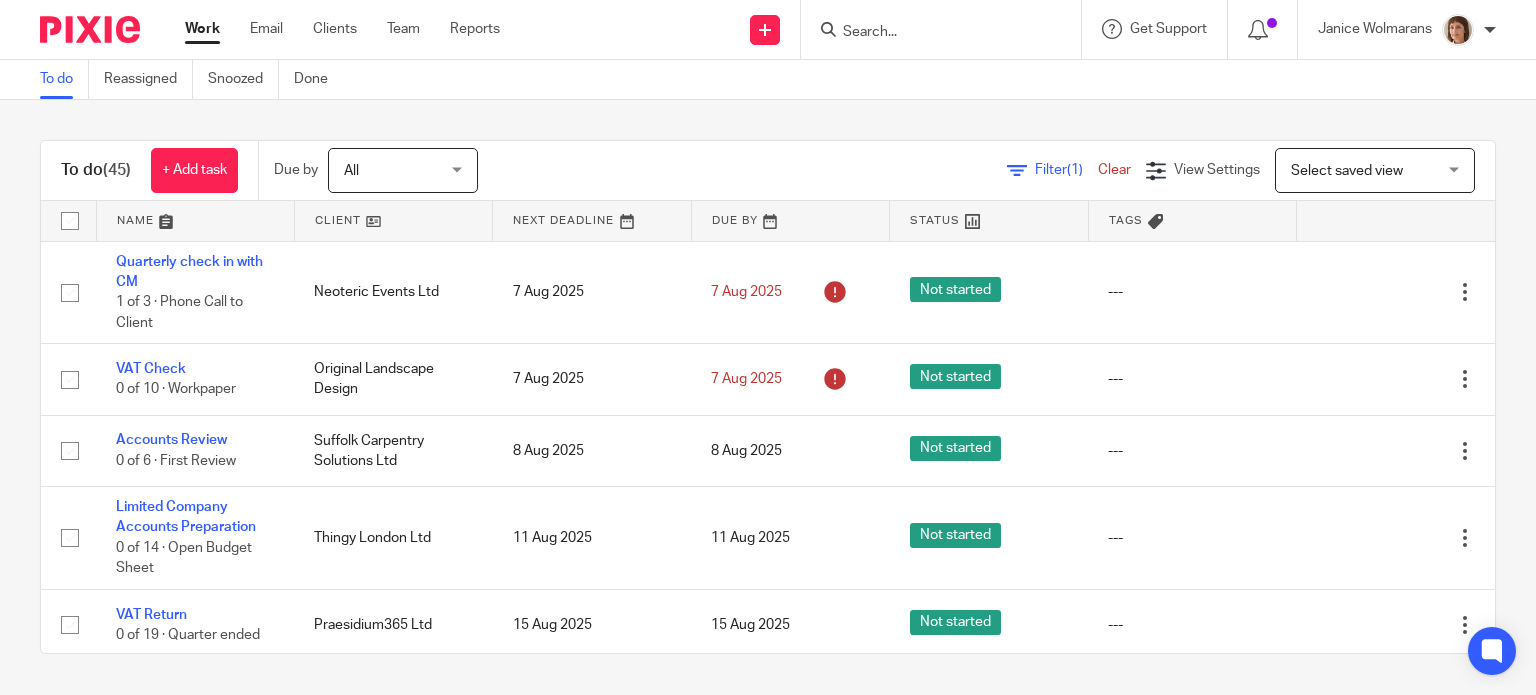scroll, scrollTop: 0, scrollLeft: 0, axis: both 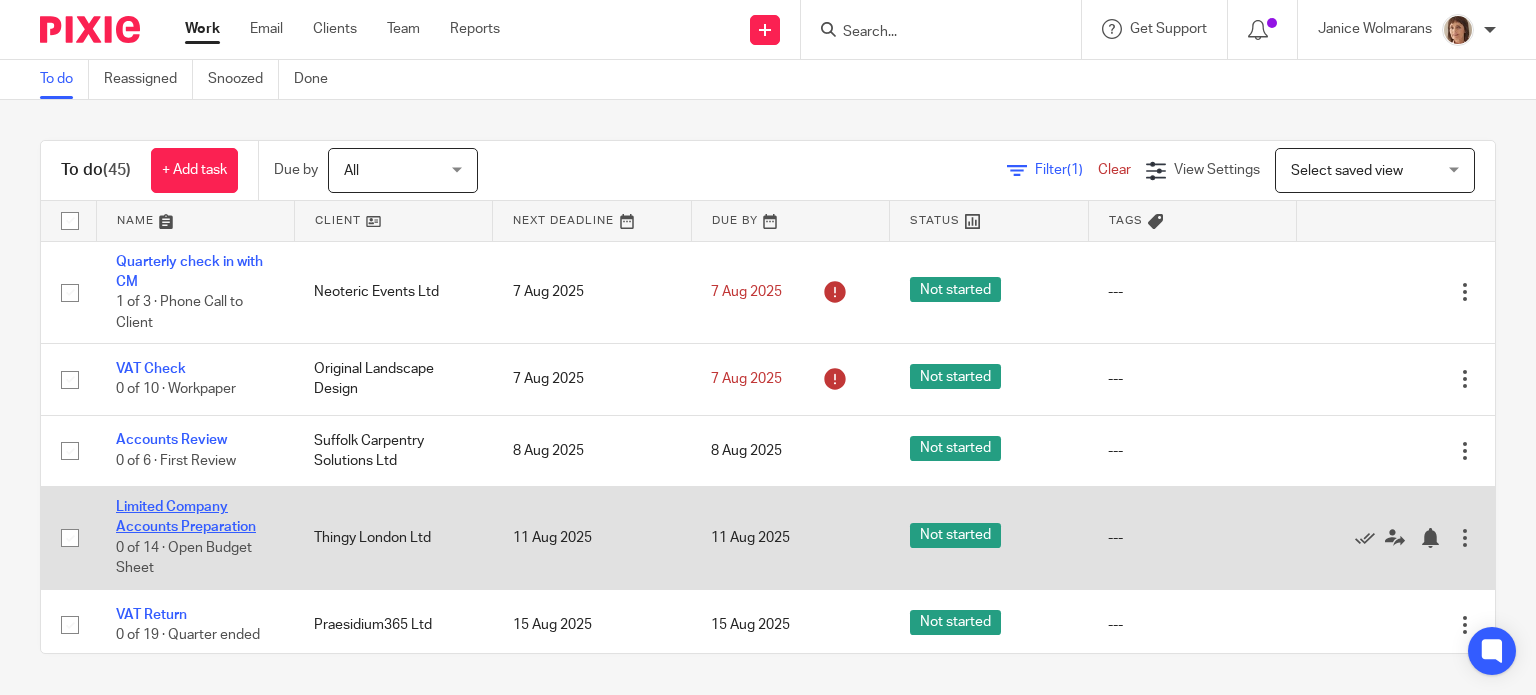 click on "Limited Company Accounts Preparation" at bounding box center (186, 517) 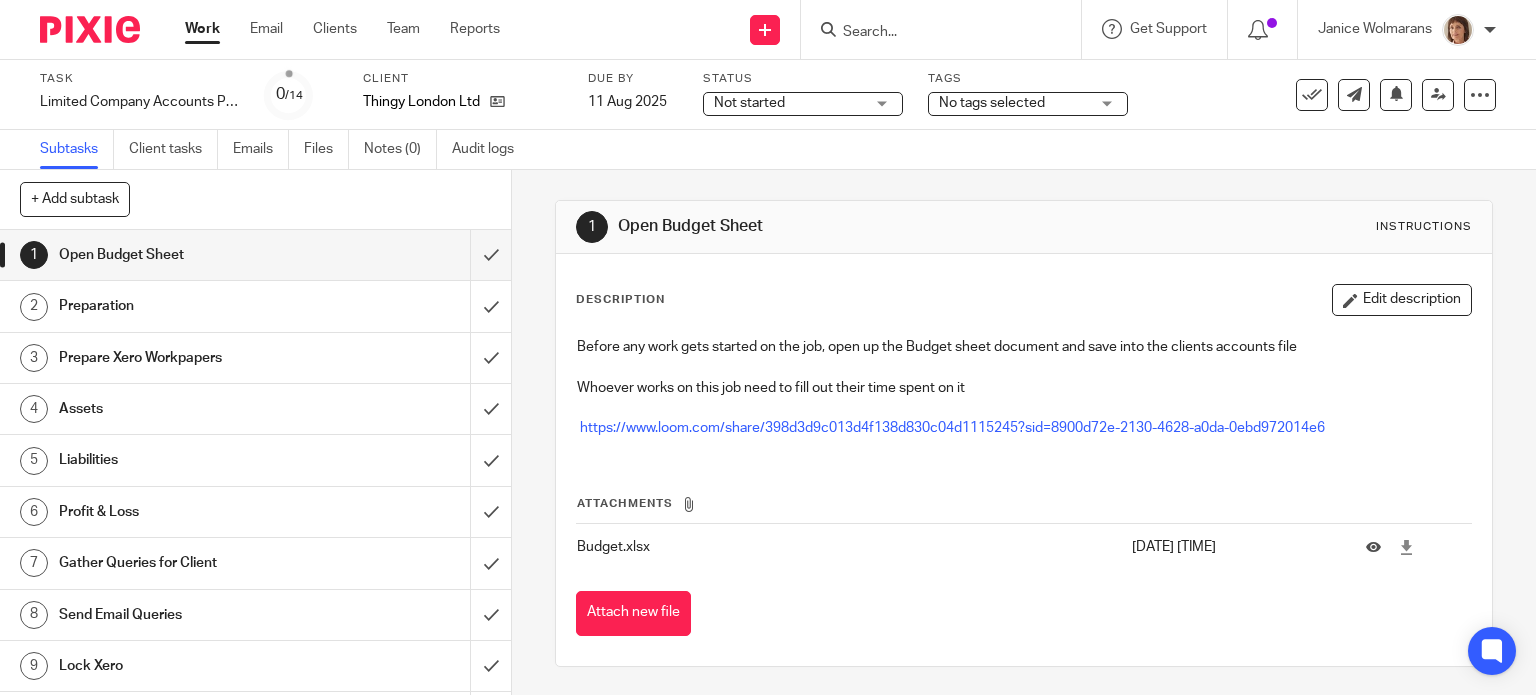 scroll, scrollTop: 0, scrollLeft: 0, axis: both 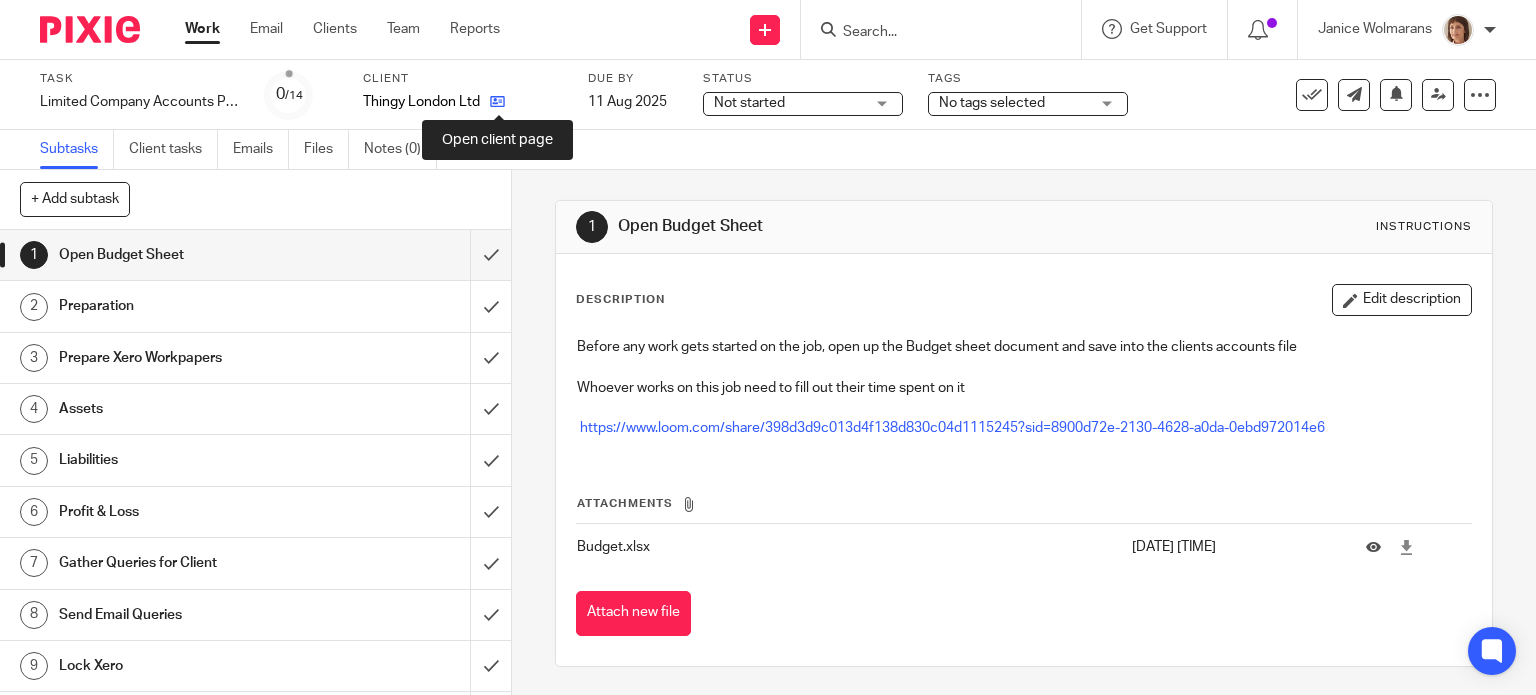 click at bounding box center [497, 101] 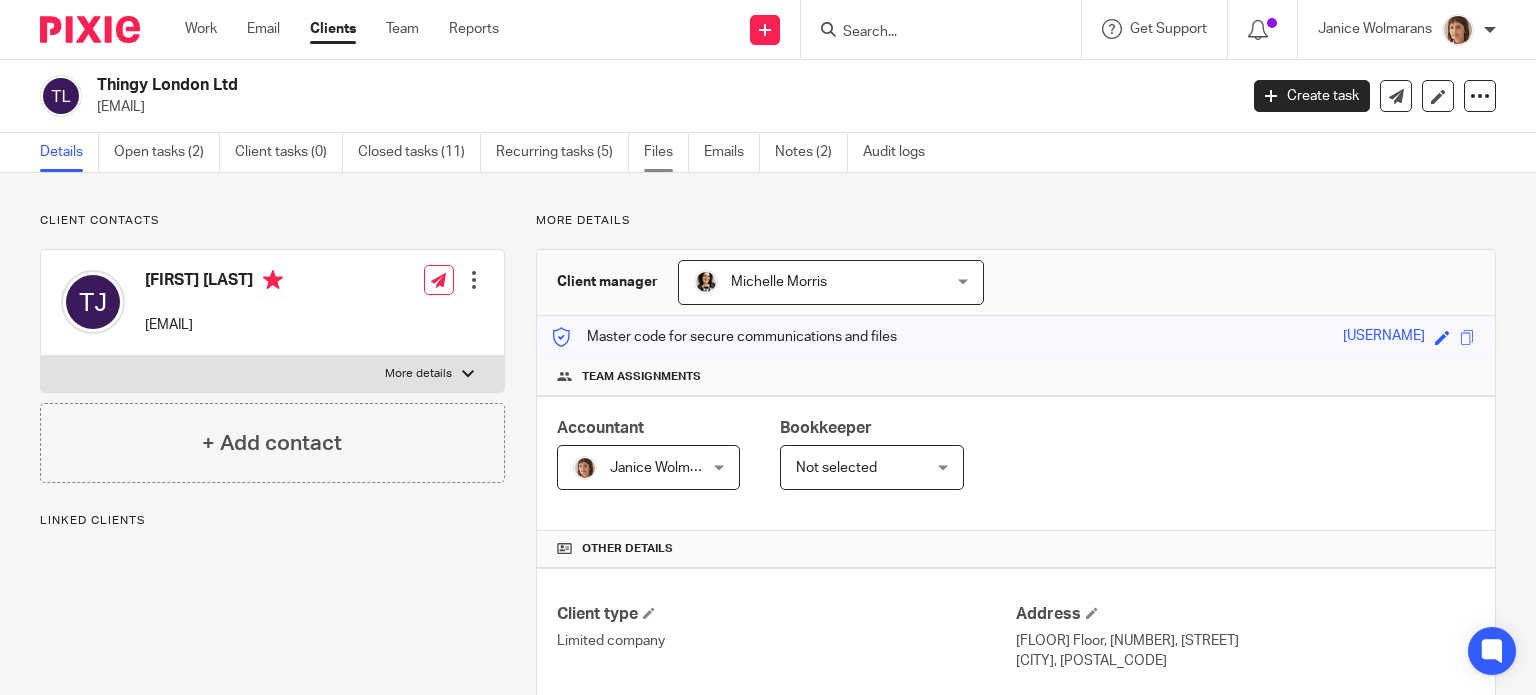 scroll, scrollTop: 0, scrollLeft: 0, axis: both 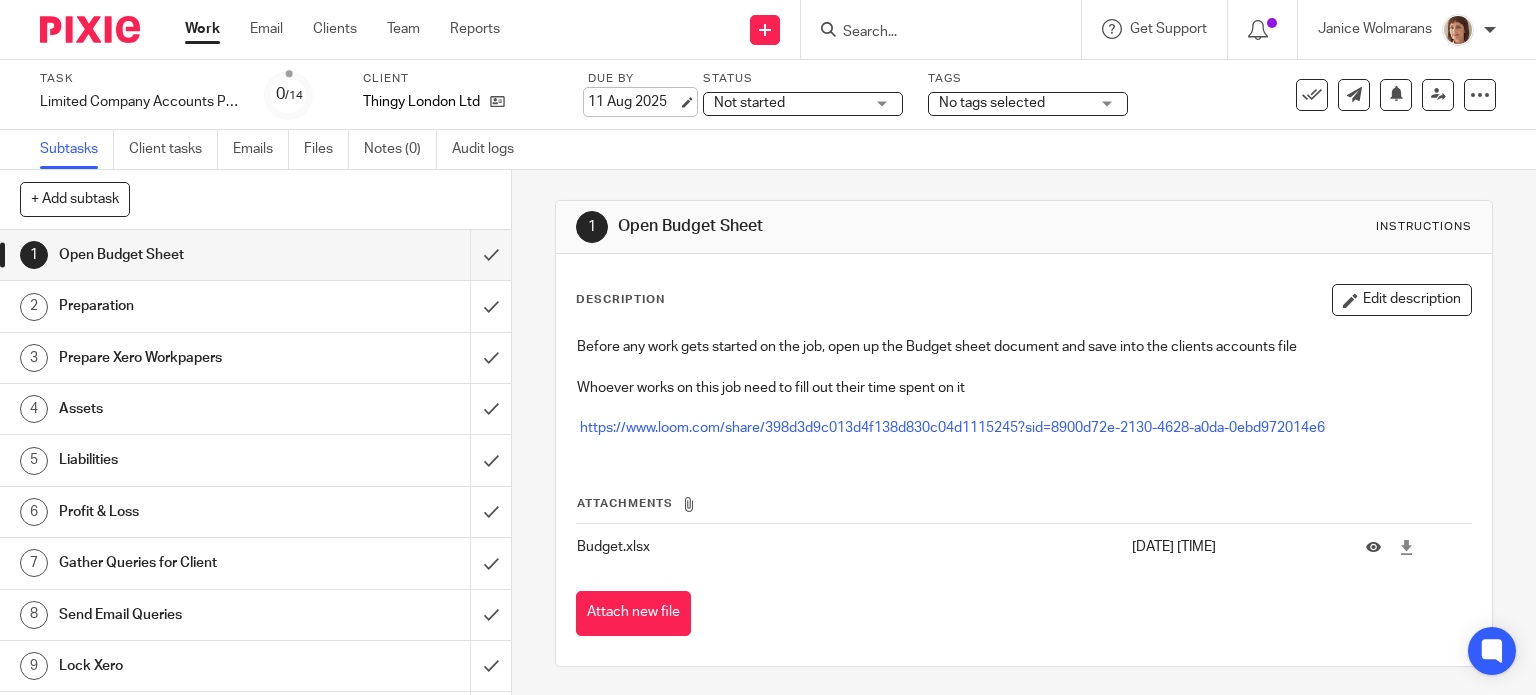 click on "11 Aug 2025" at bounding box center (633, 102) 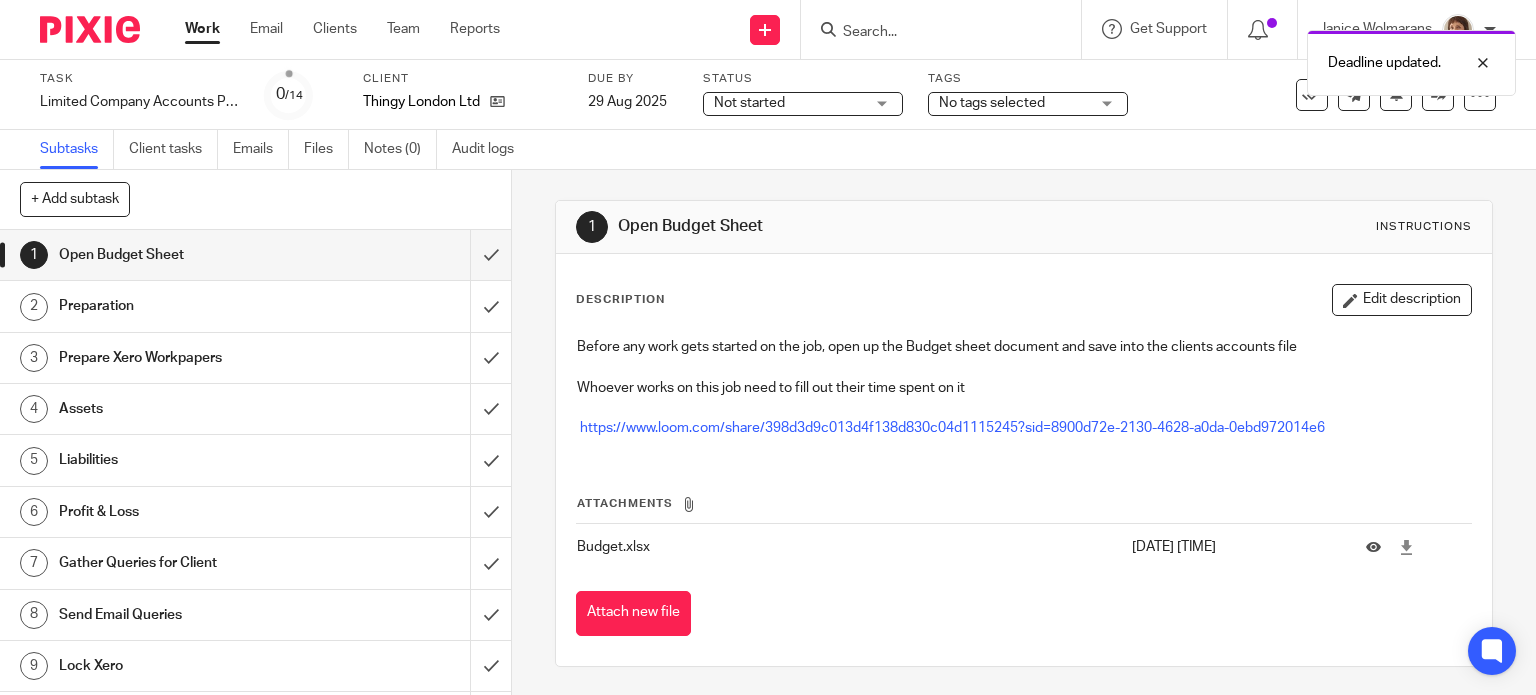click on "Work" at bounding box center (202, 29) 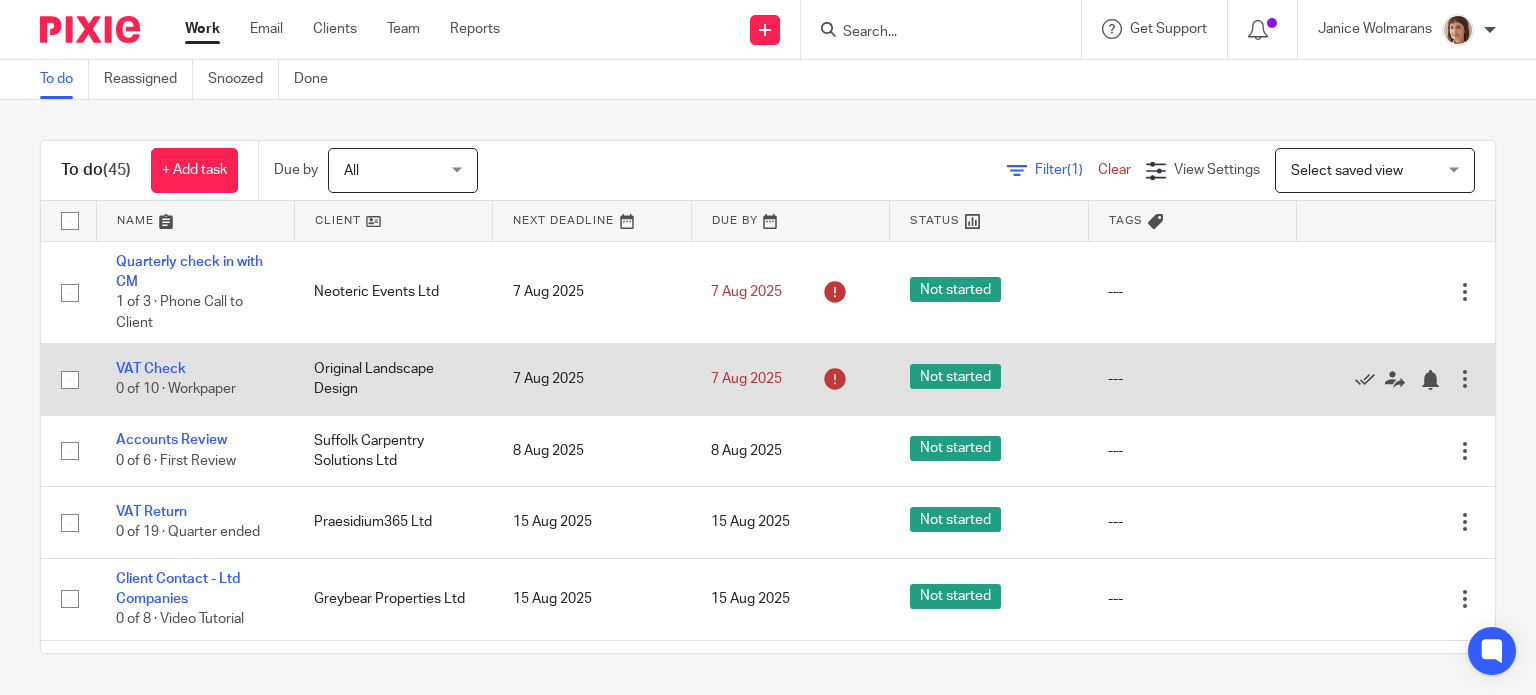 scroll, scrollTop: 0, scrollLeft: 0, axis: both 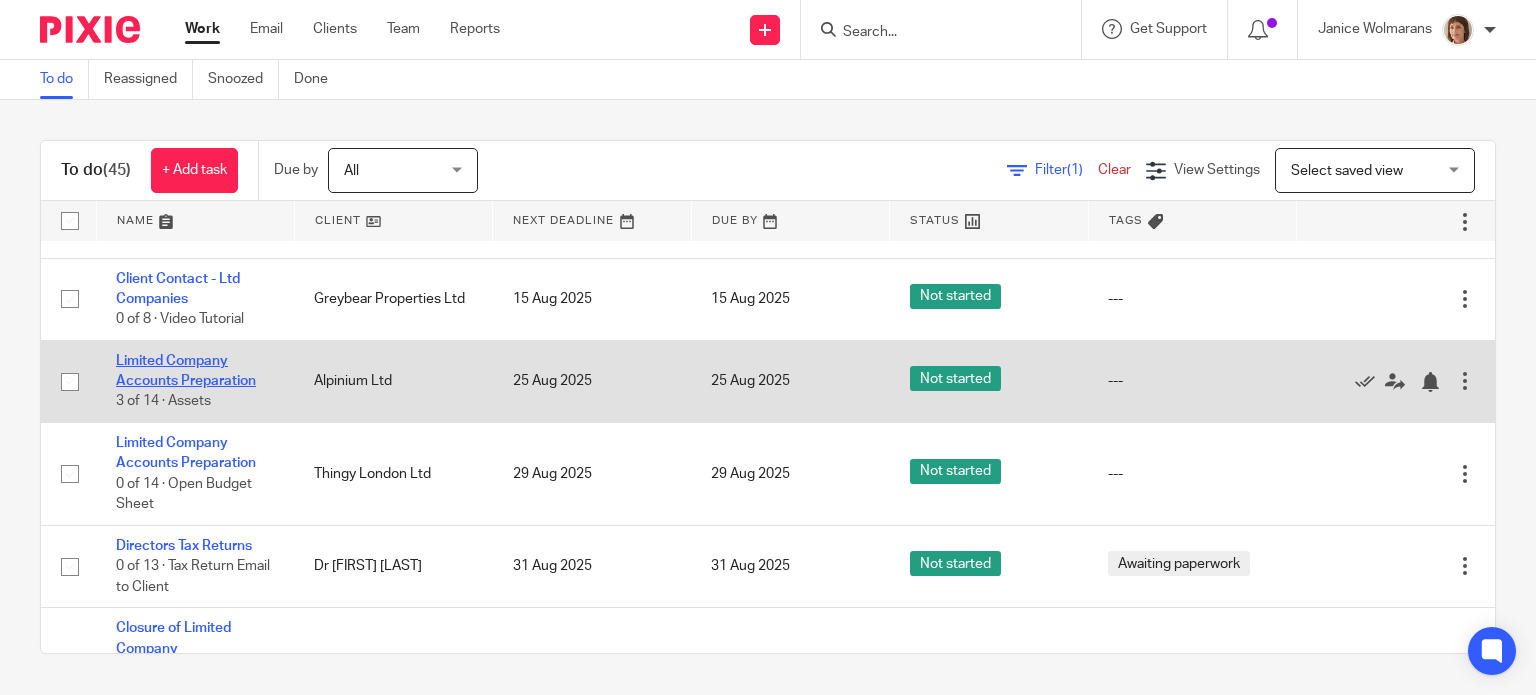 click on "Limited Company Accounts Preparation" at bounding box center (186, 371) 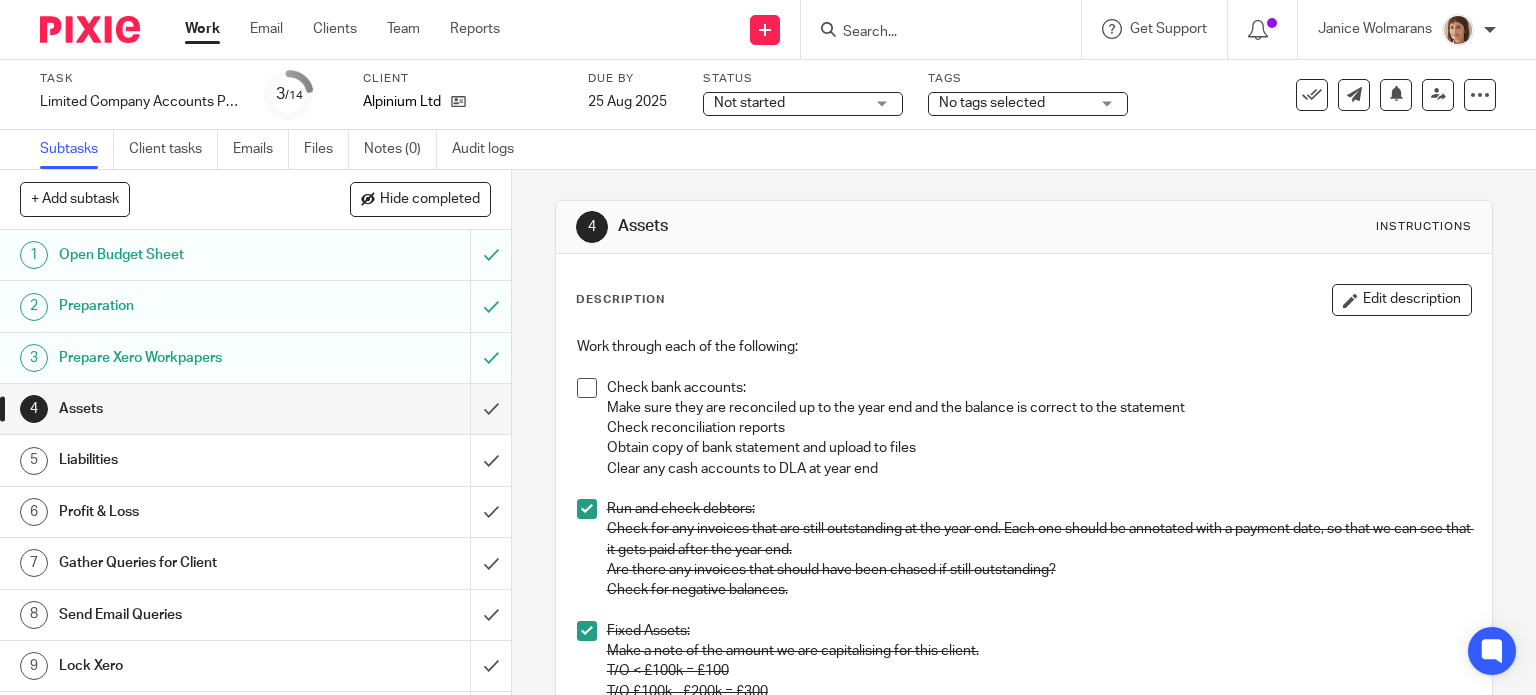 scroll, scrollTop: 0, scrollLeft: 0, axis: both 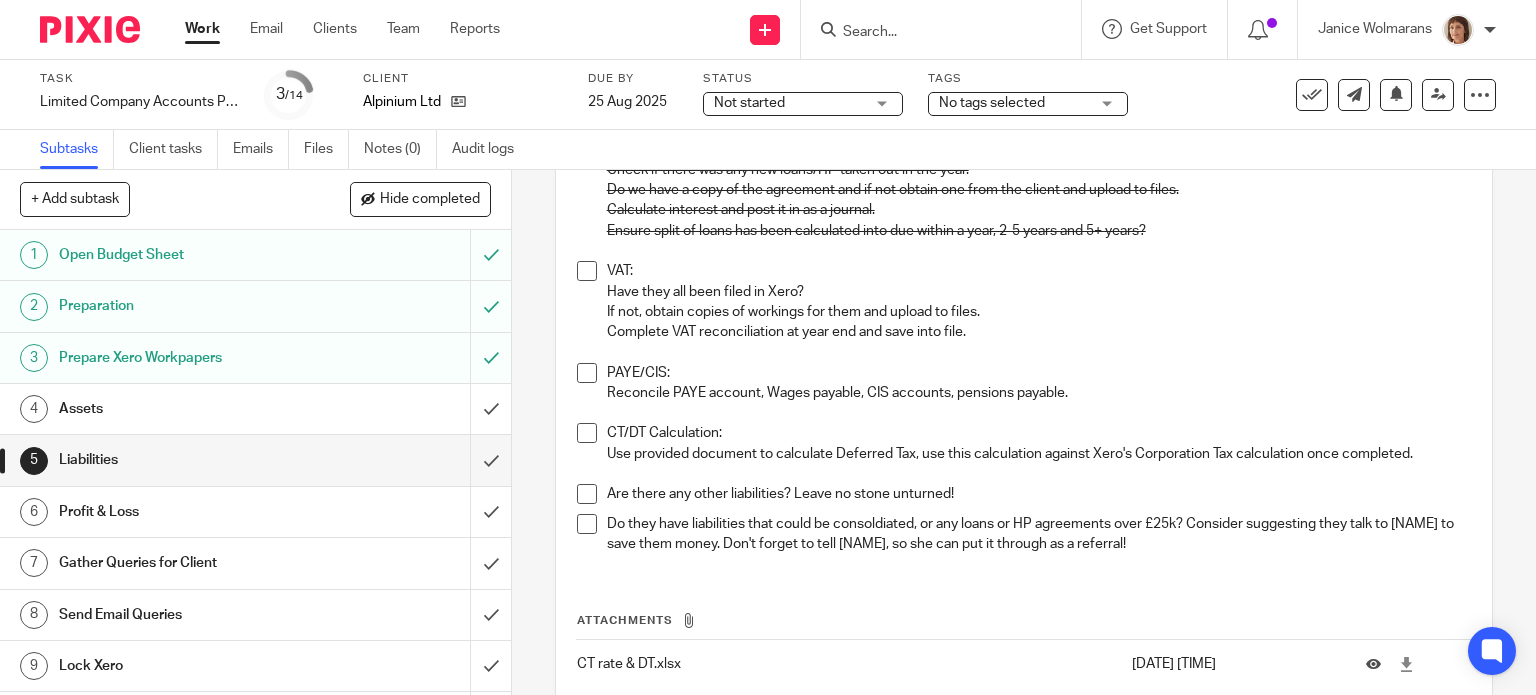 click at bounding box center [587, 524] 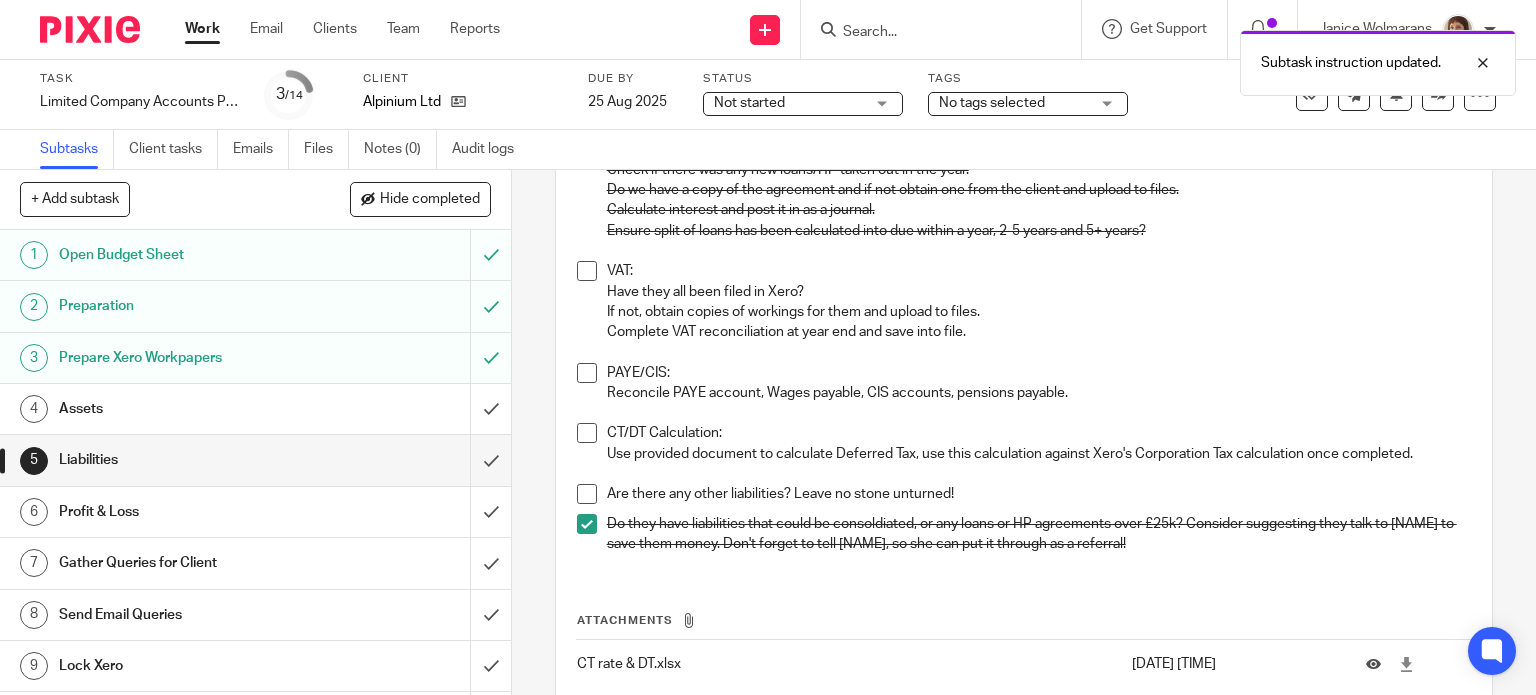 click on "Profit & Loss" at bounding box center [189, 512] 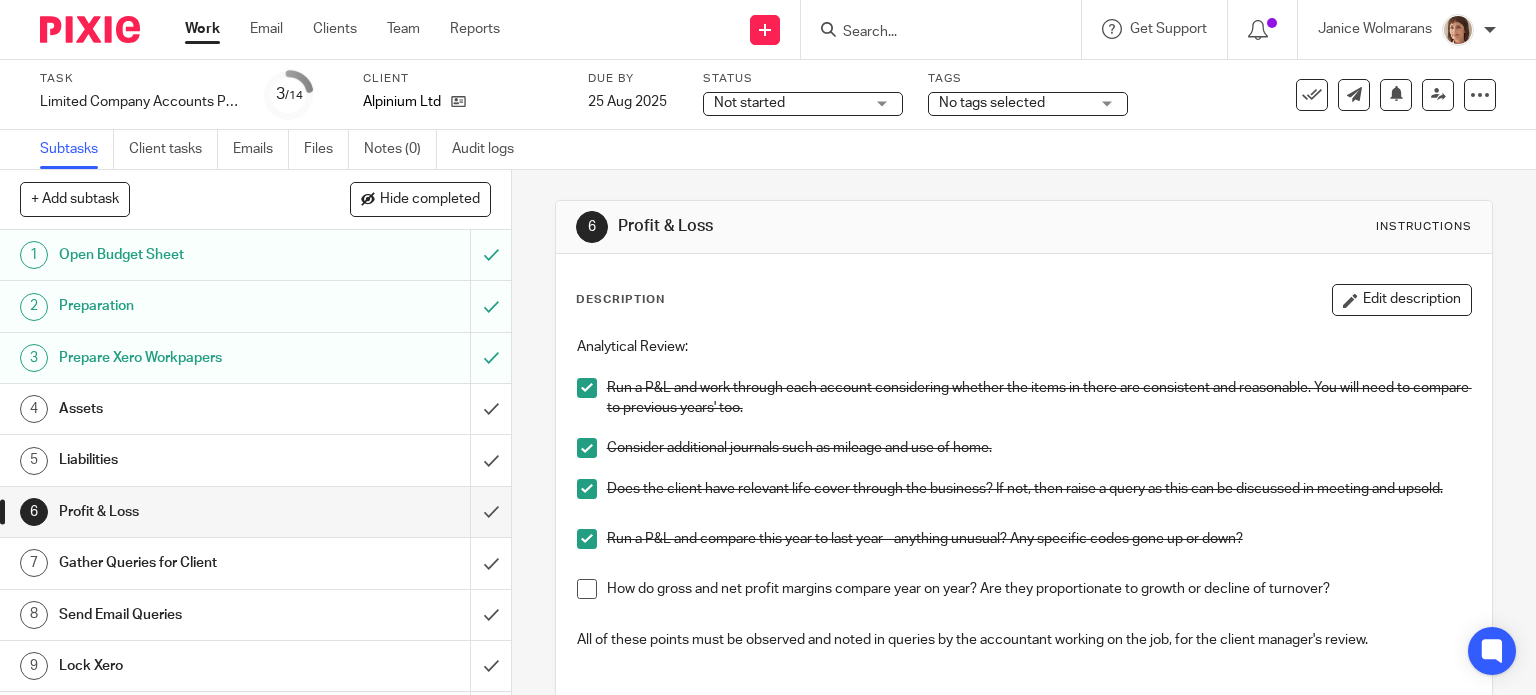 scroll, scrollTop: 0, scrollLeft: 0, axis: both 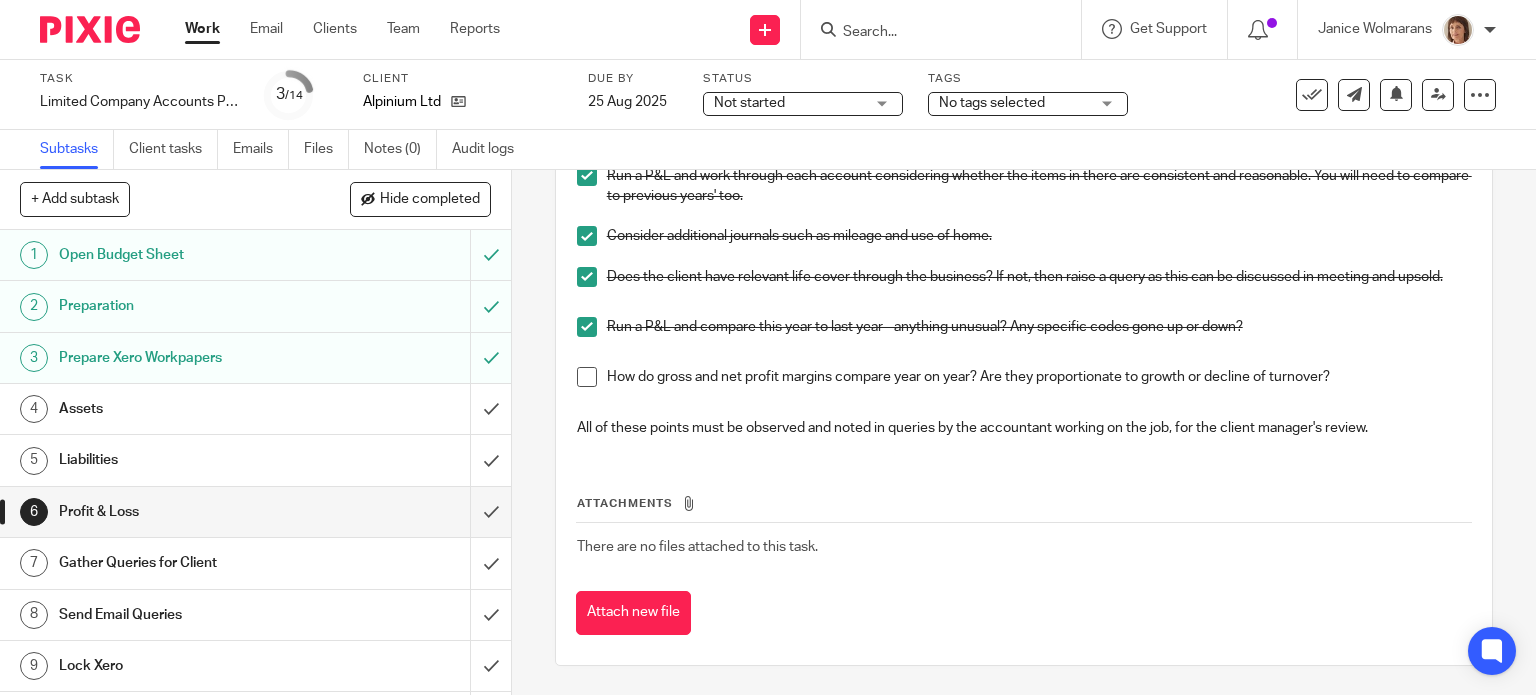 click on "Gather Queries for Client" at bounding box center (189, 563) 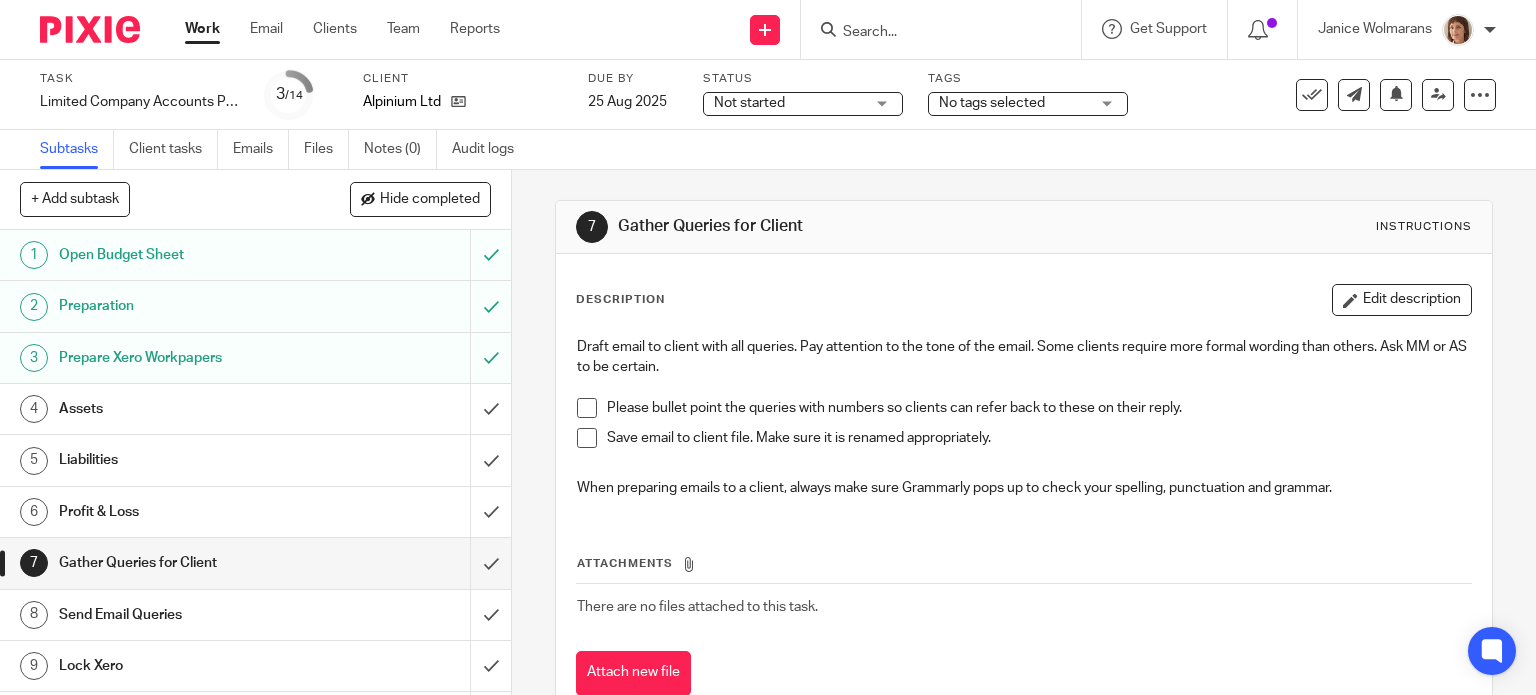 scroll, scrollTop: 0, scrollLeft: 0, axis: both 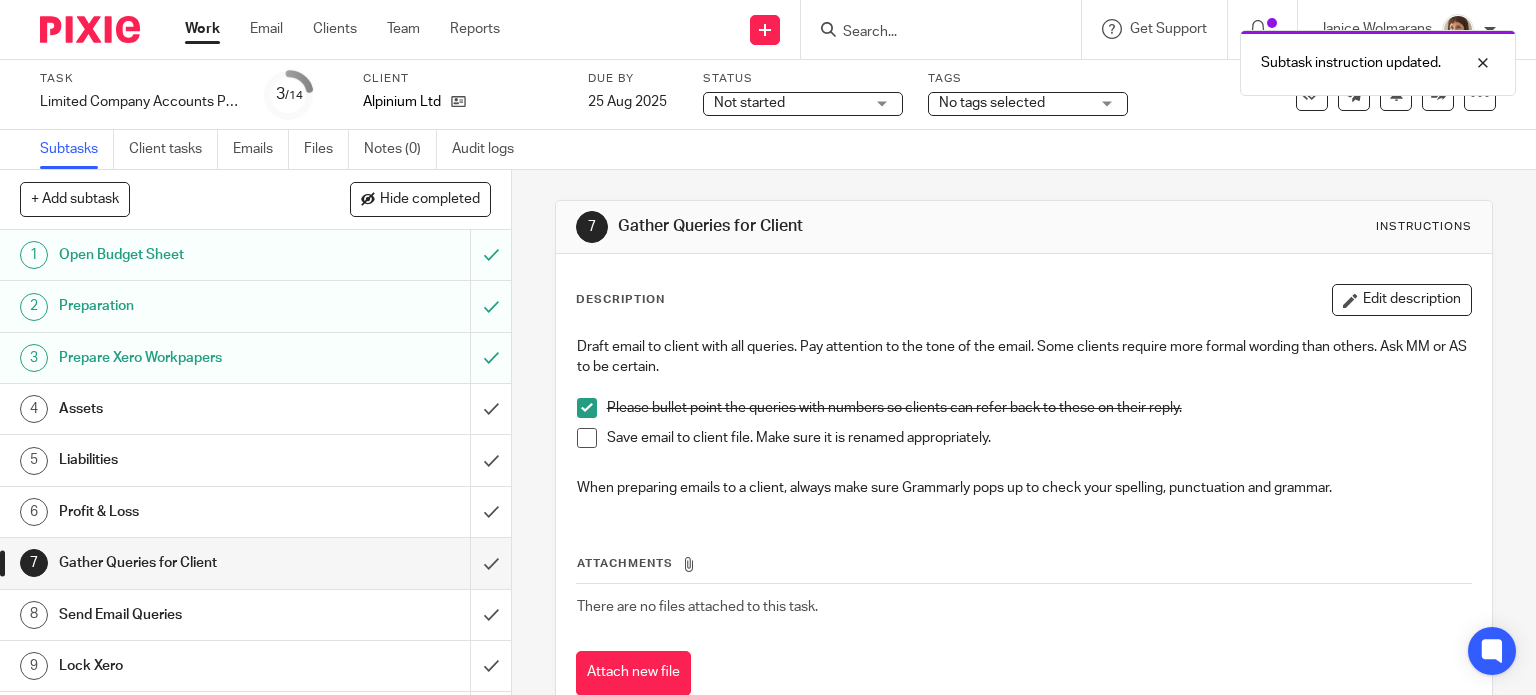 click at bounding box center (587, 438) 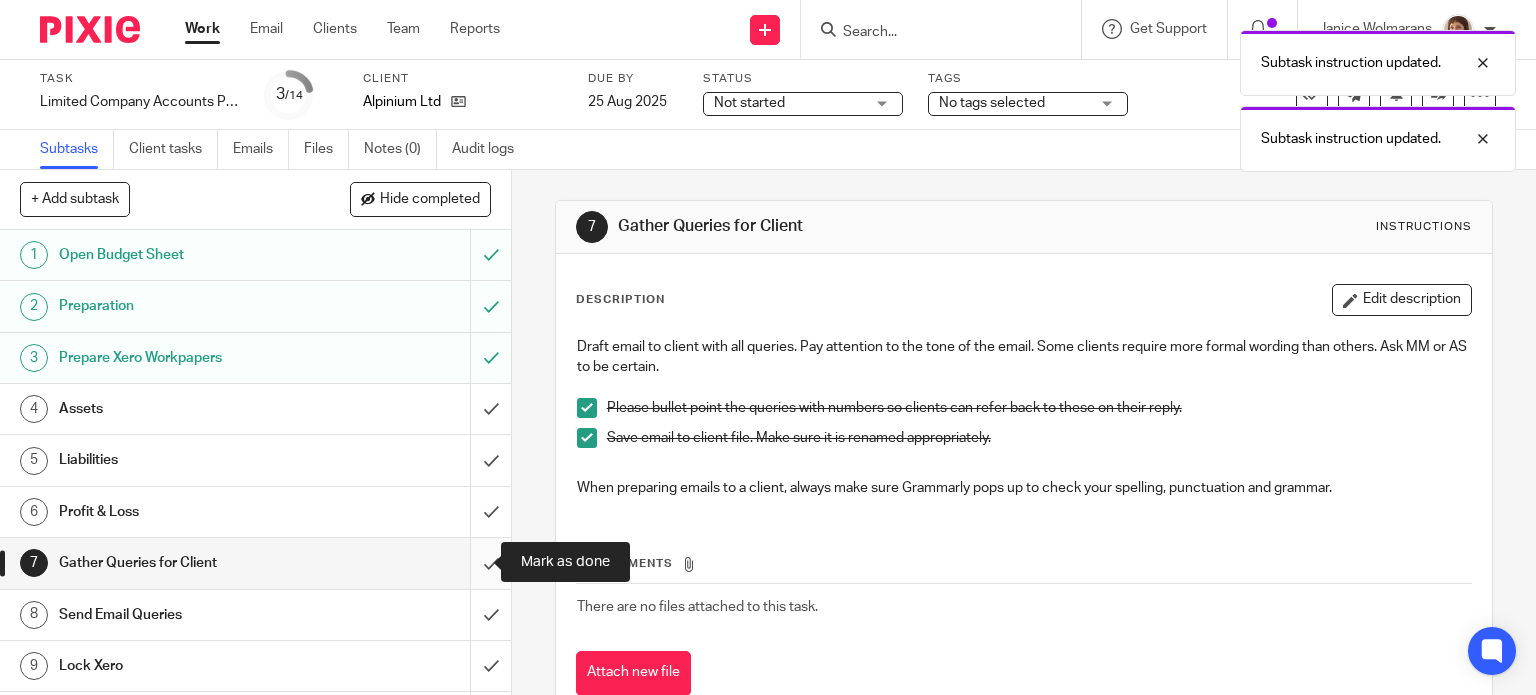 click at bounding box center (255, 563) 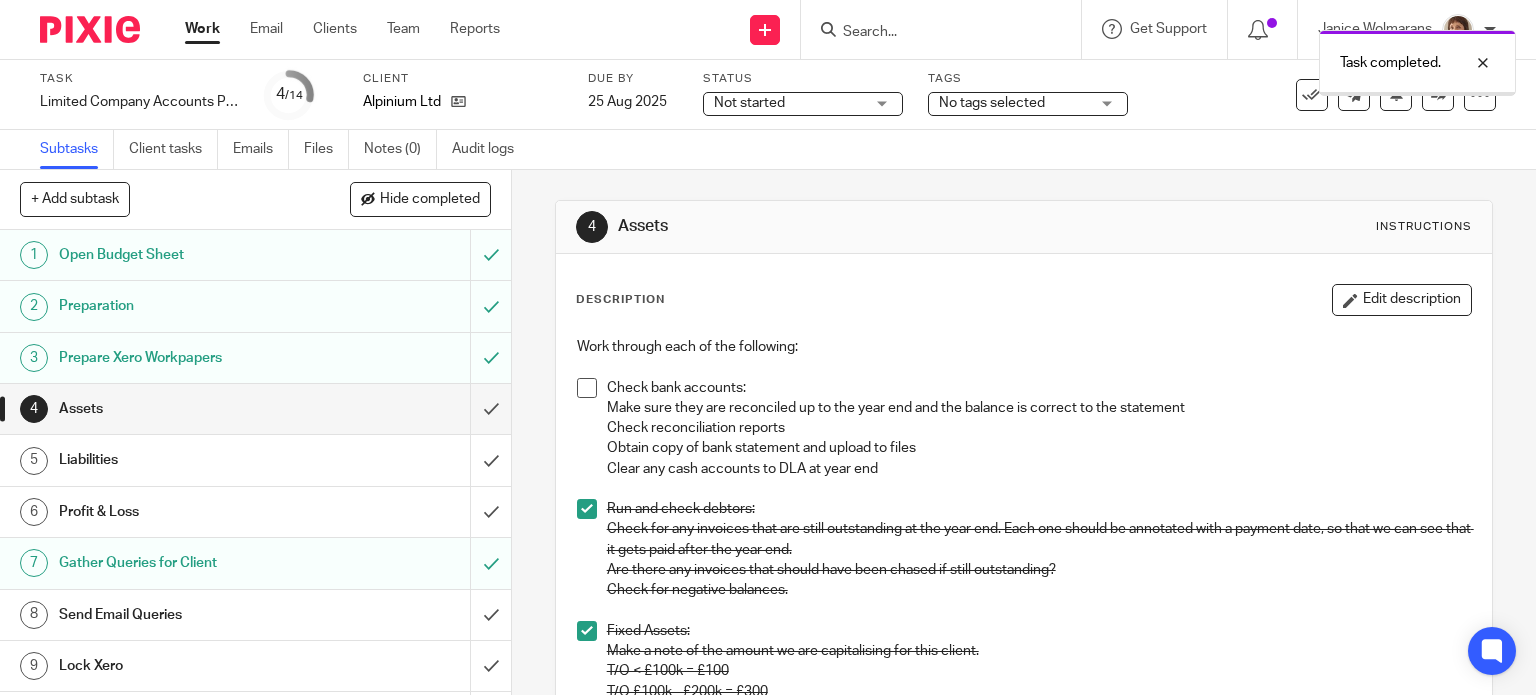 scroll, scrollTop: 0, scrollLeft: 0, axis: both 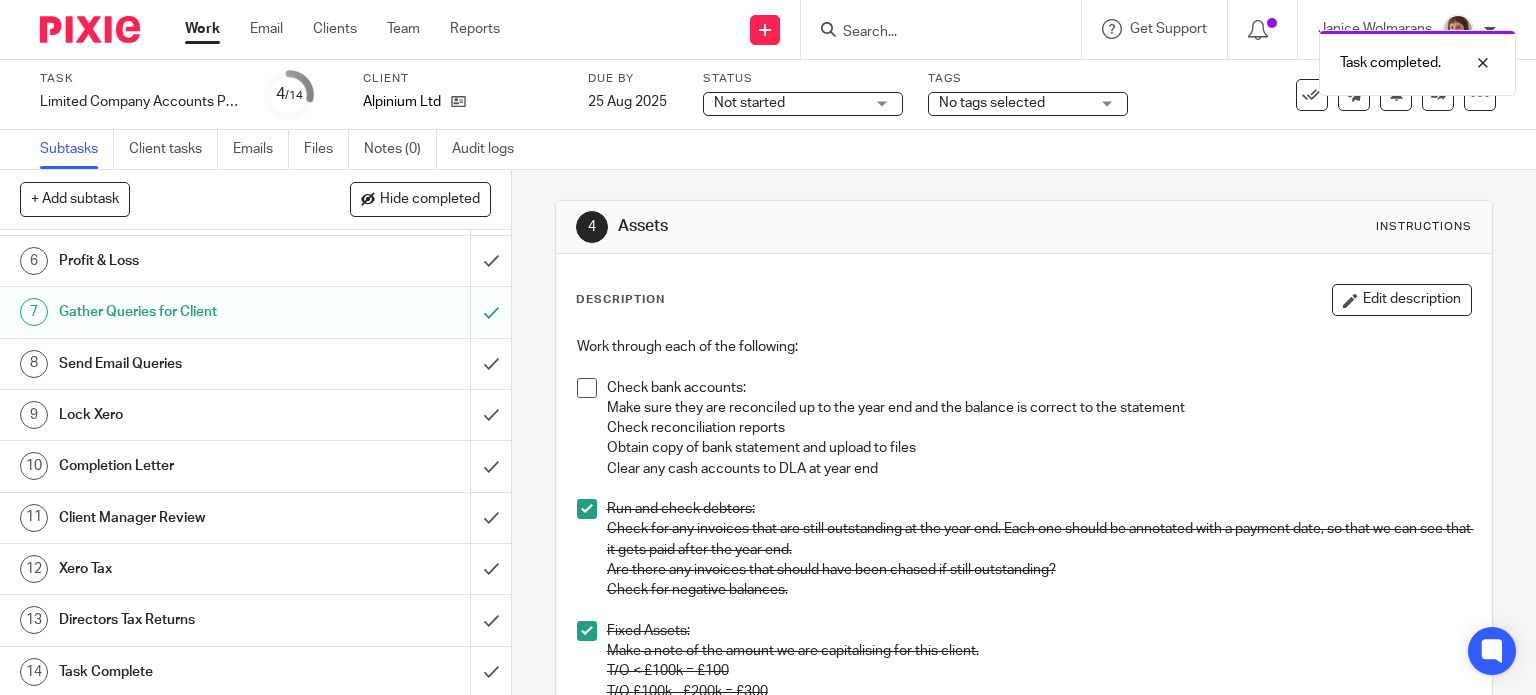 click on "Send Email Queries" at bounding box center [189, 364] 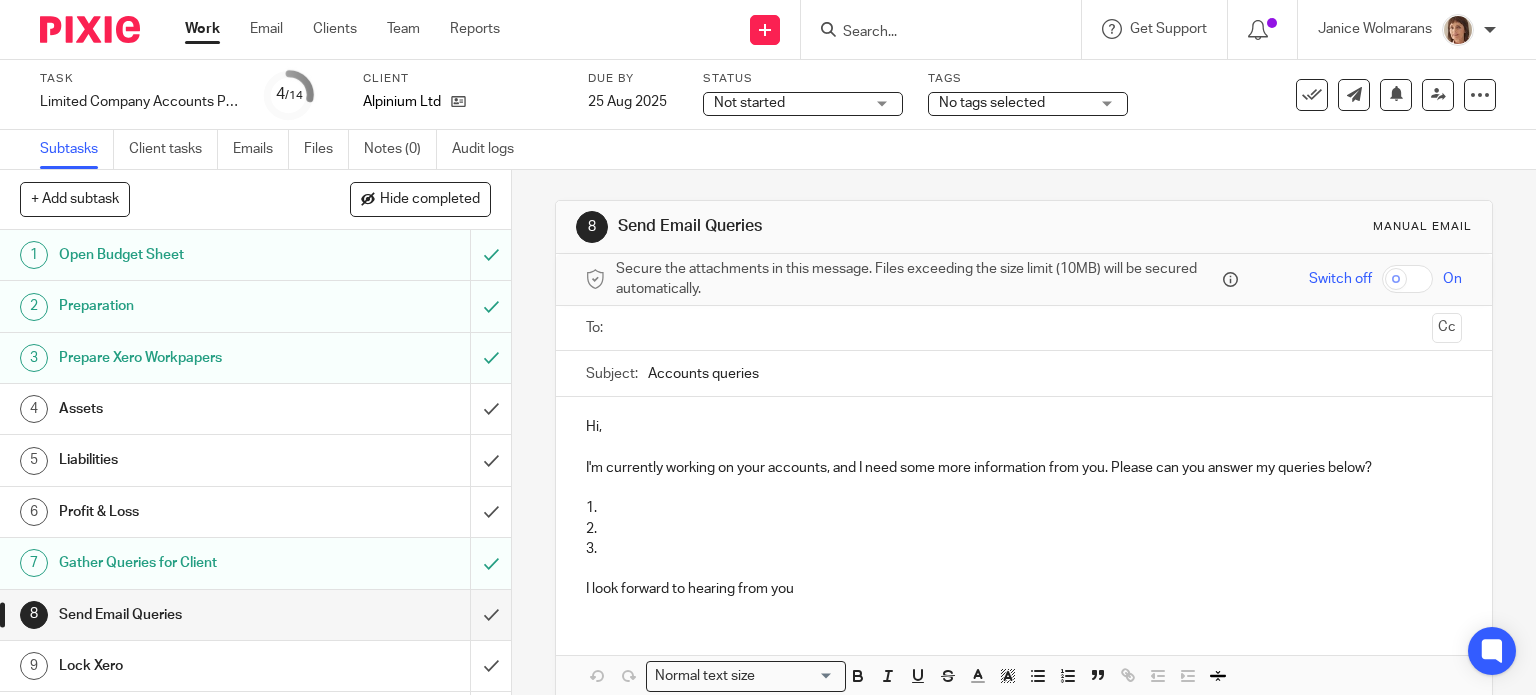 scroll, scrollTop: 0, scrollLeft: 0, axis: both 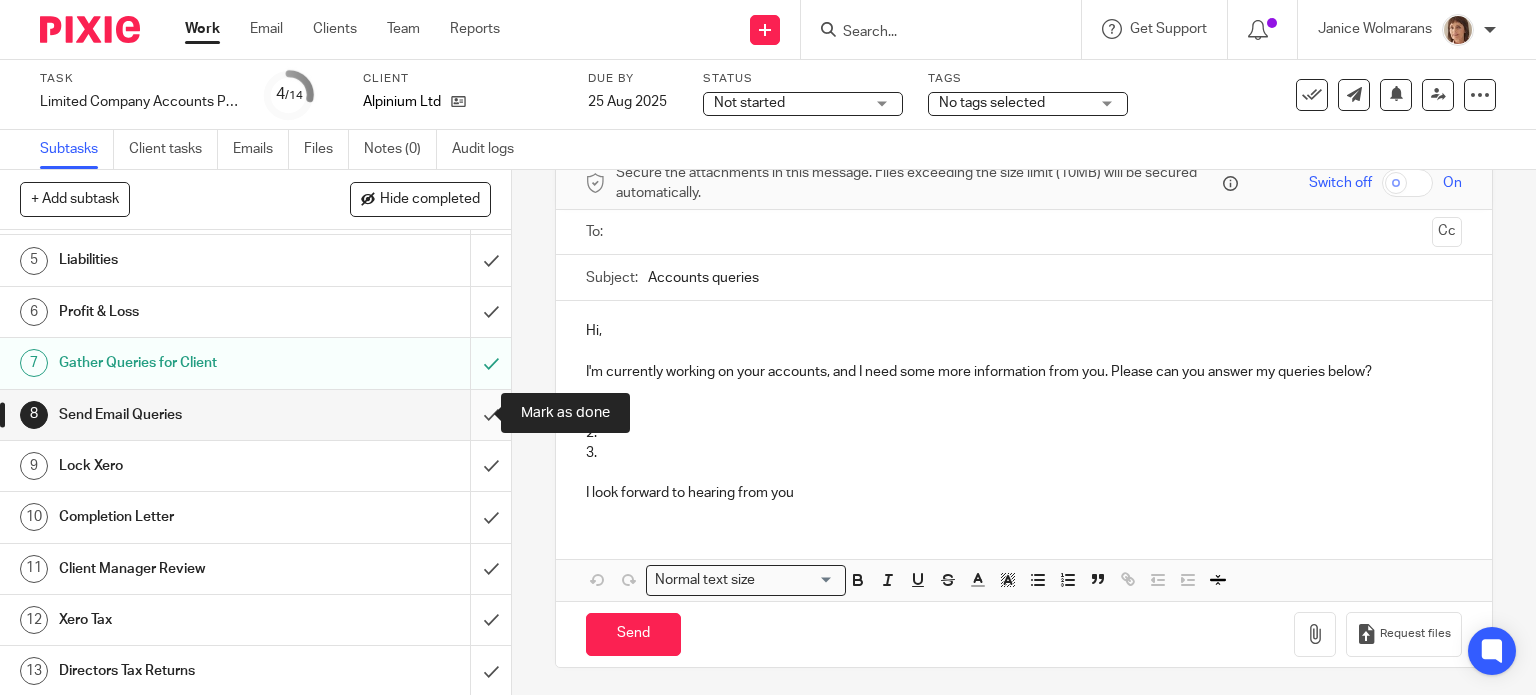 click at bounding box center [255, 415] 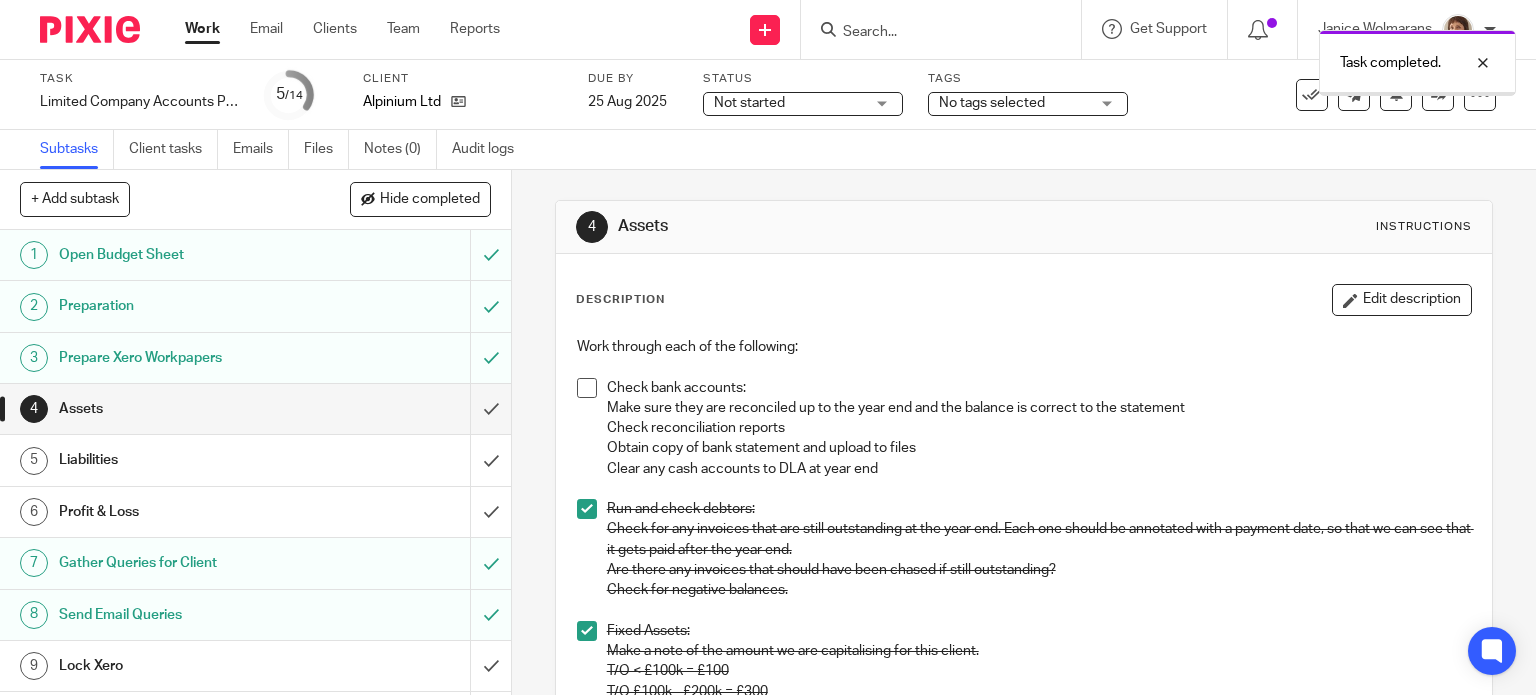 scroll, scrollTop: 0, scrollLeft: 0, axis: both 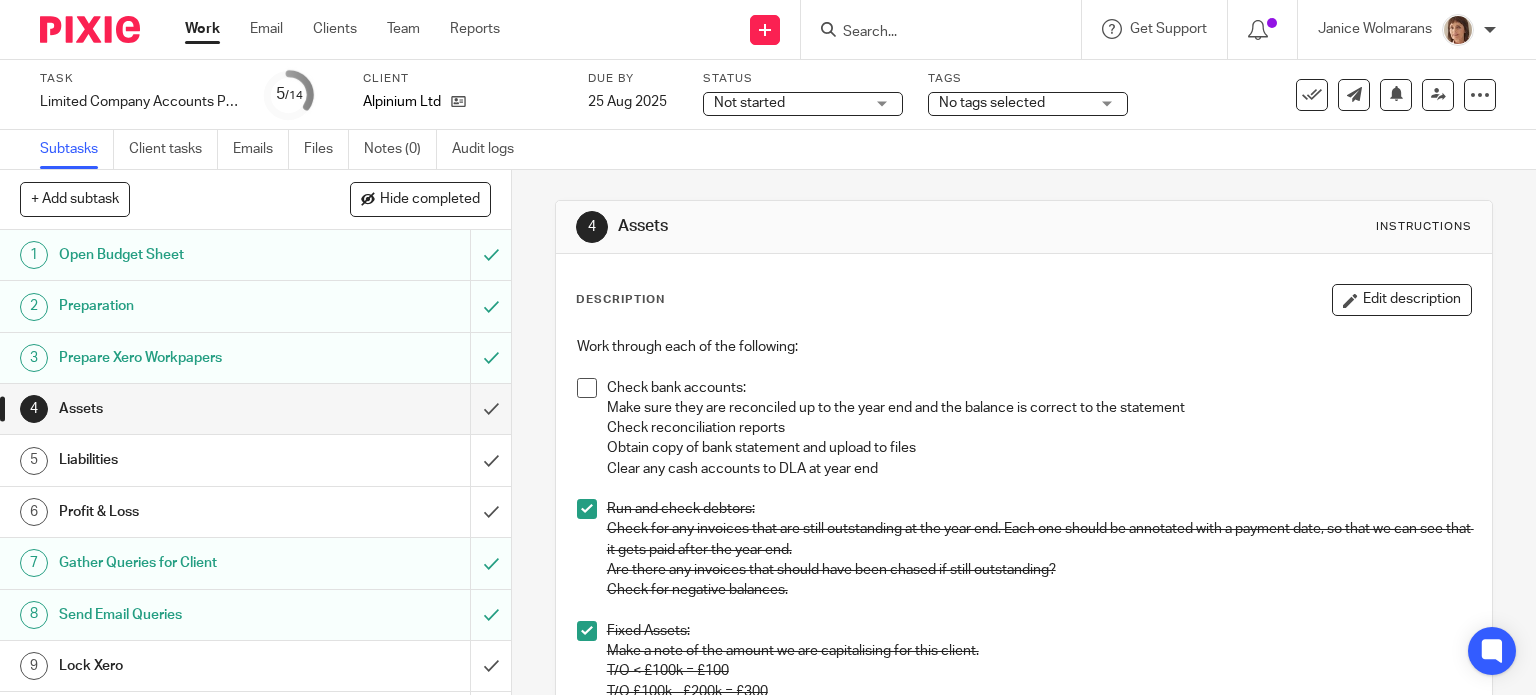 click on "Work" at bounding box center [202, 29] 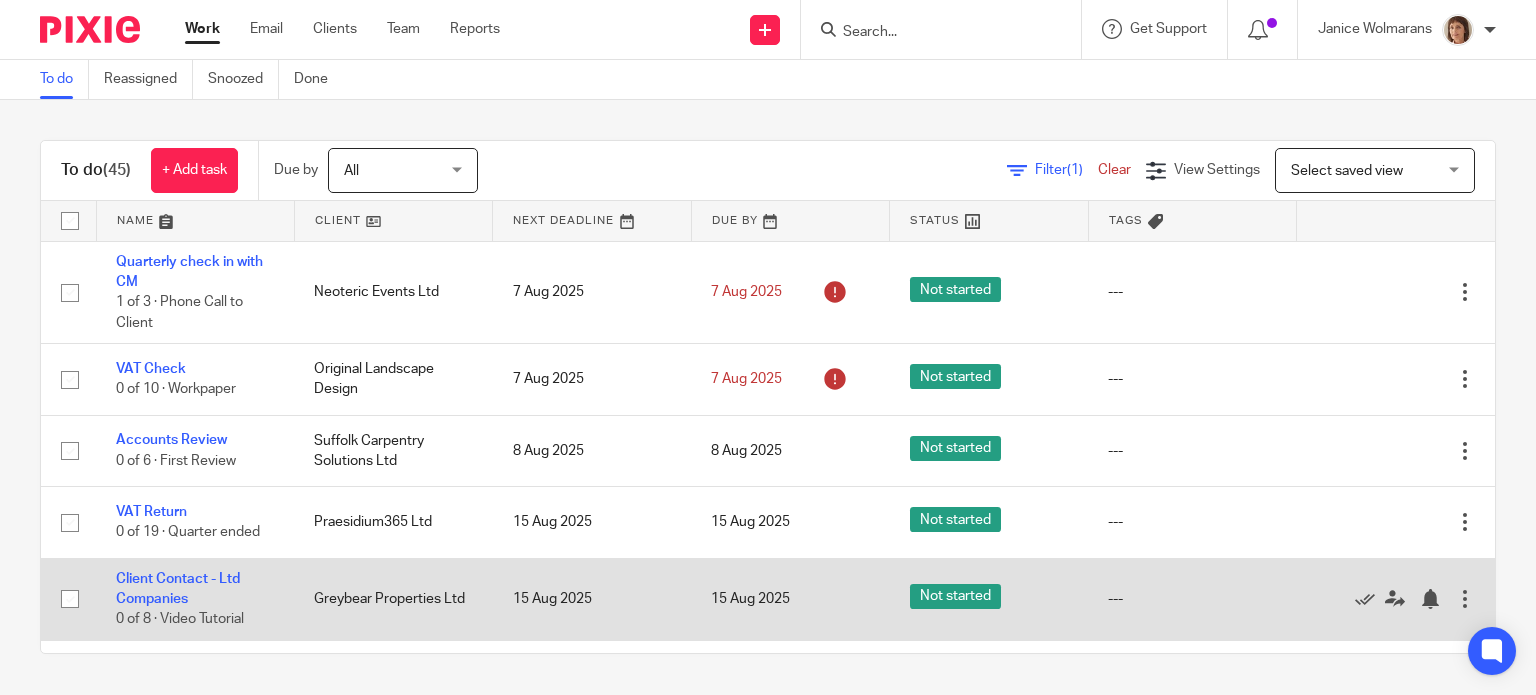 scroll, scrollTop: 0, scrollLeft: 0, axis: both 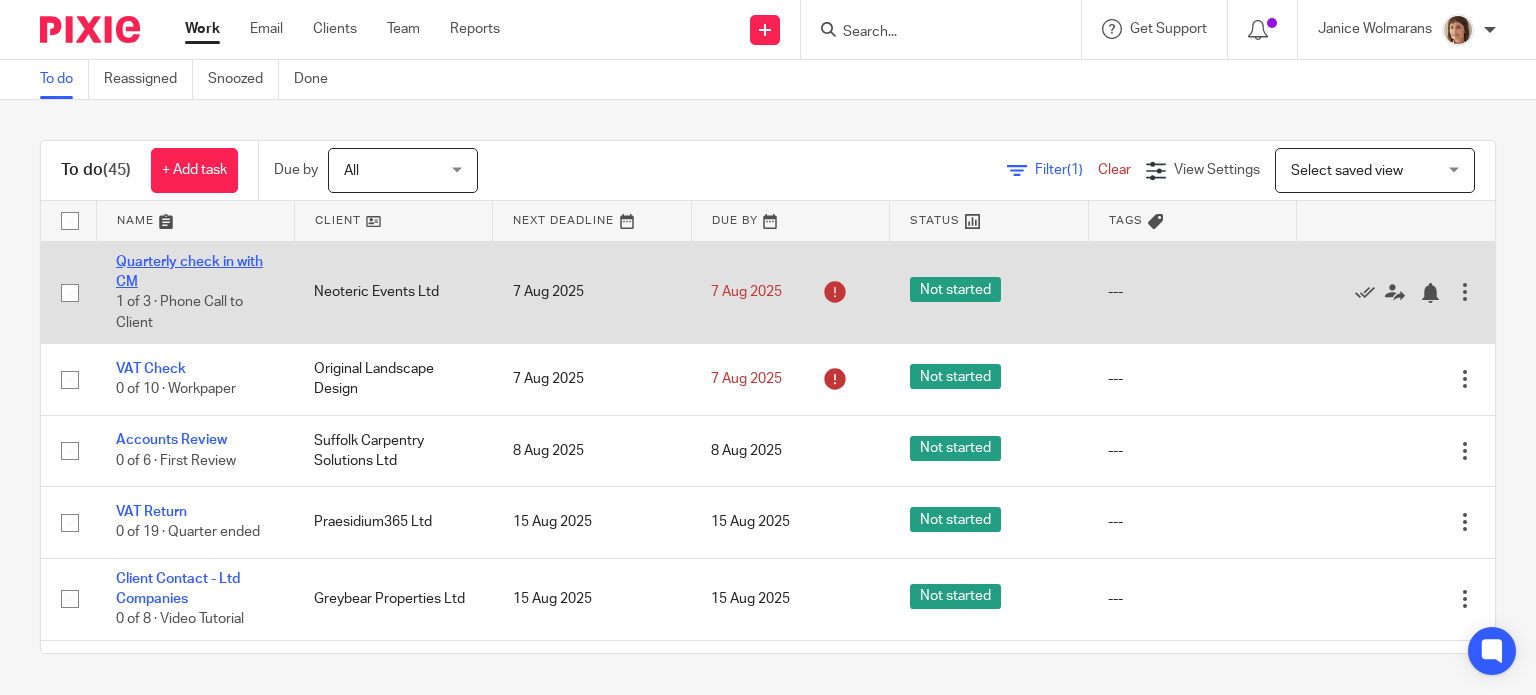 click on "Quarterly check in with CM" at bounding box center [189, 272] 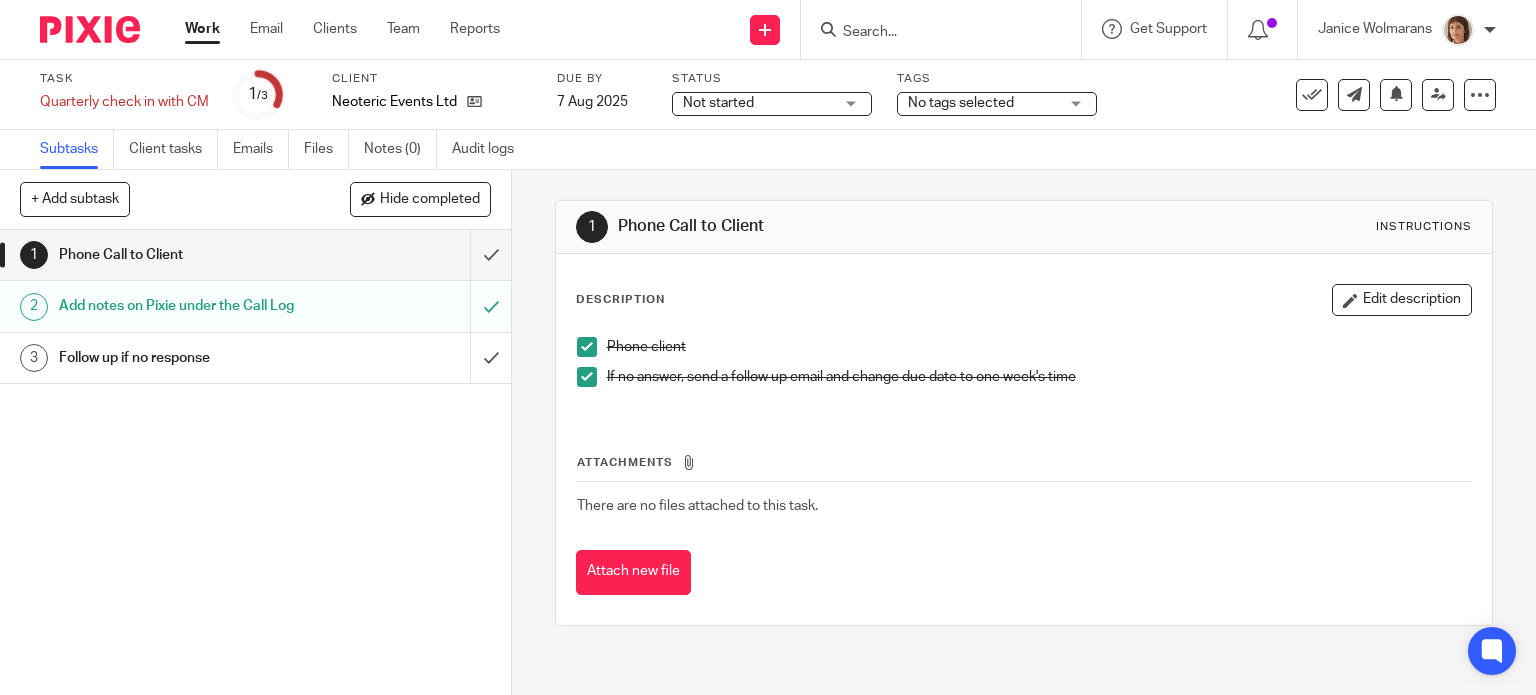 scroll, scrollTop: 0, scrollLeft: 0, axis: both 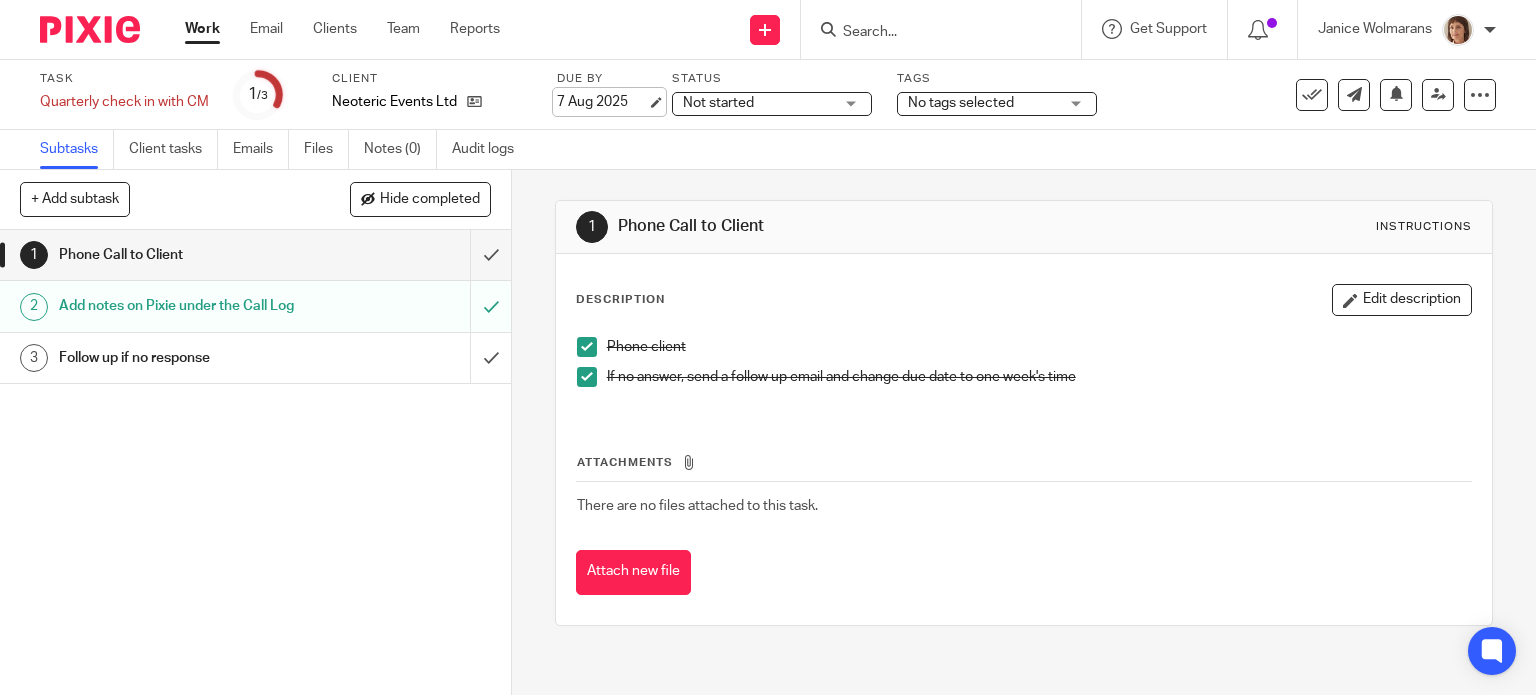 click on "7 Aug 2025" at bounding box center (602, 102) 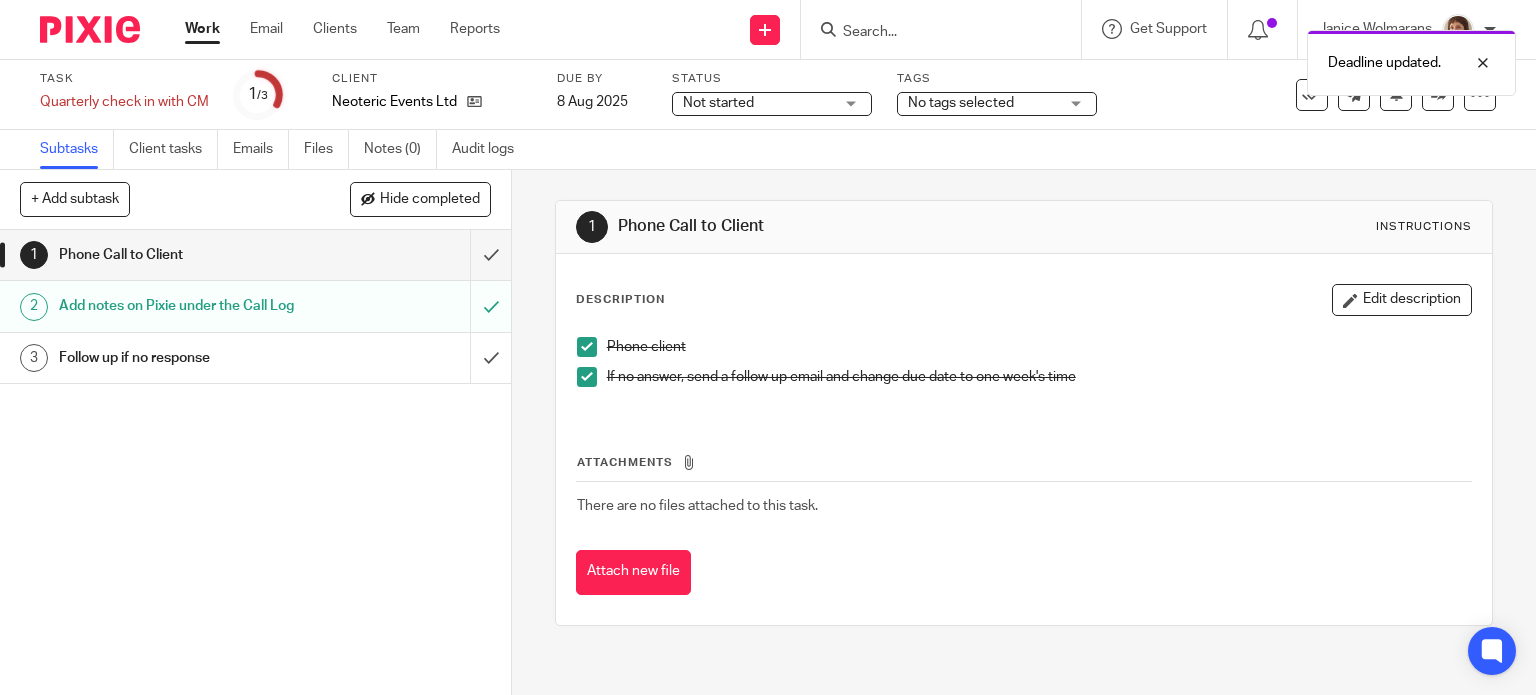 click on "Work" at bounding box center (202, 29) 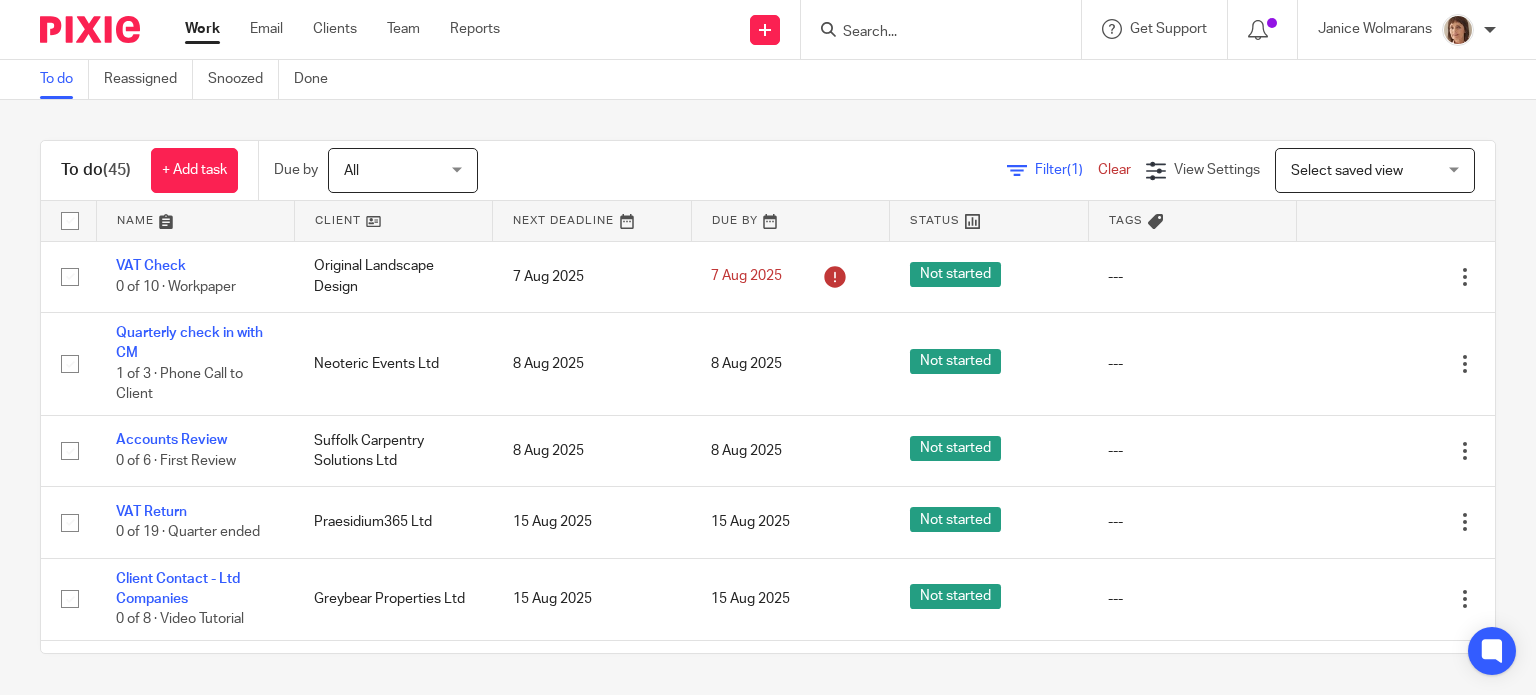 scroll, scrollTop: 0, scrollLeft: 0, axis: both 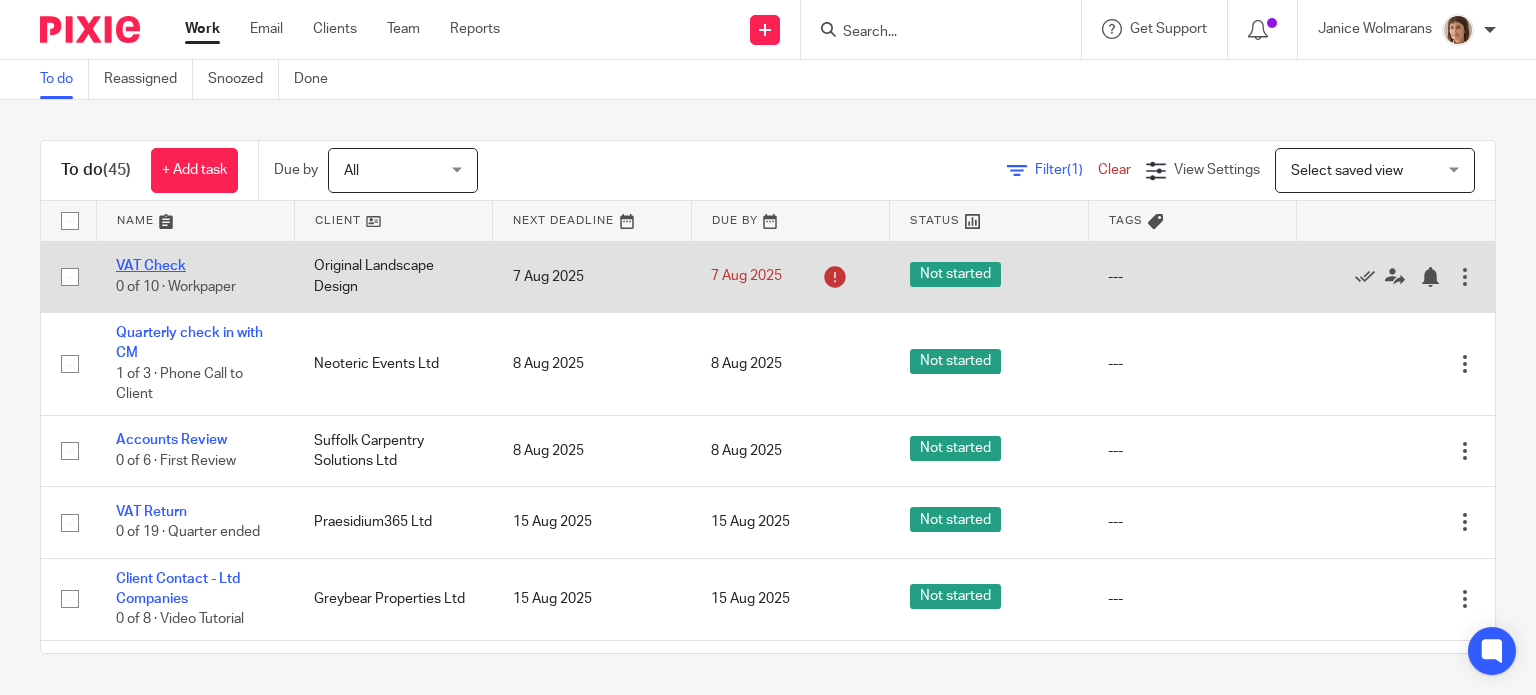 click on "VAT Check" at bounding box center [151, 266] 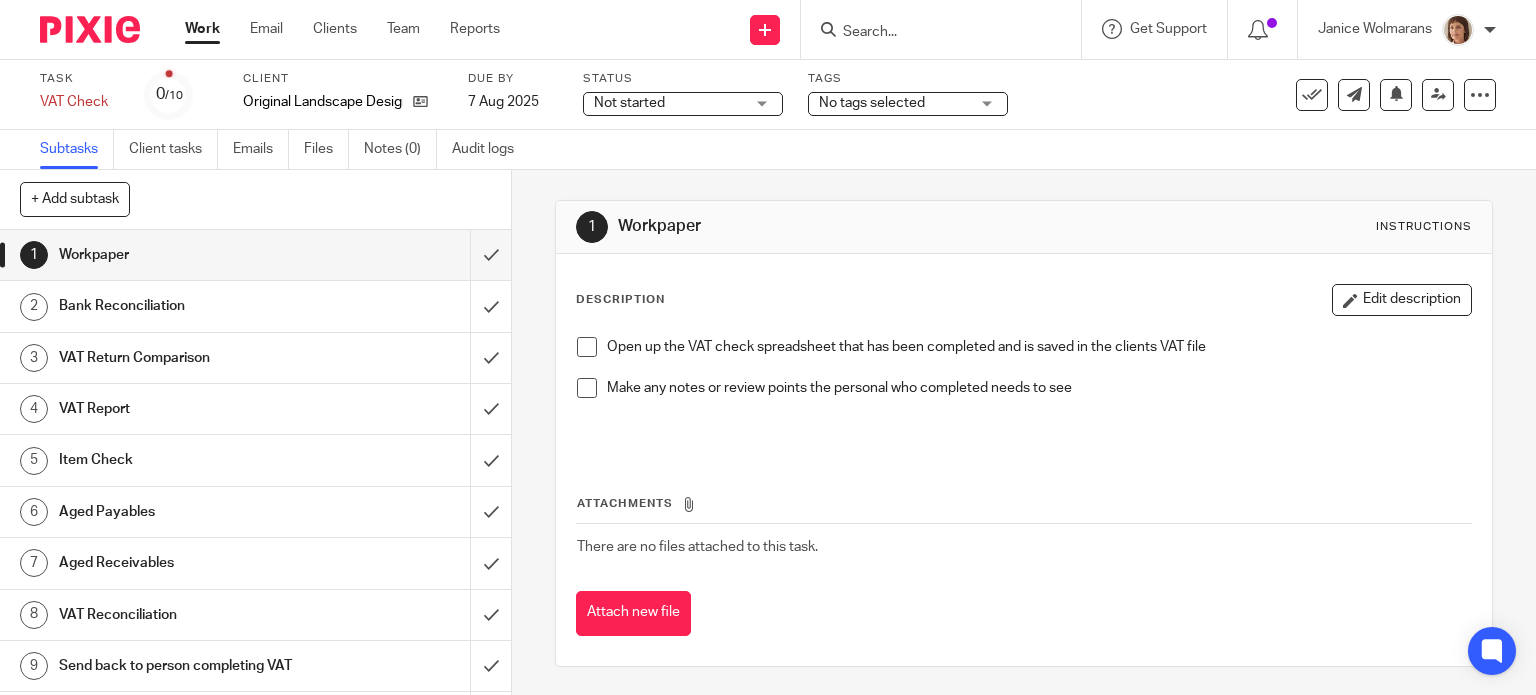 scroll, scrollTop: 0, scrollLeft: 0, axis: both 